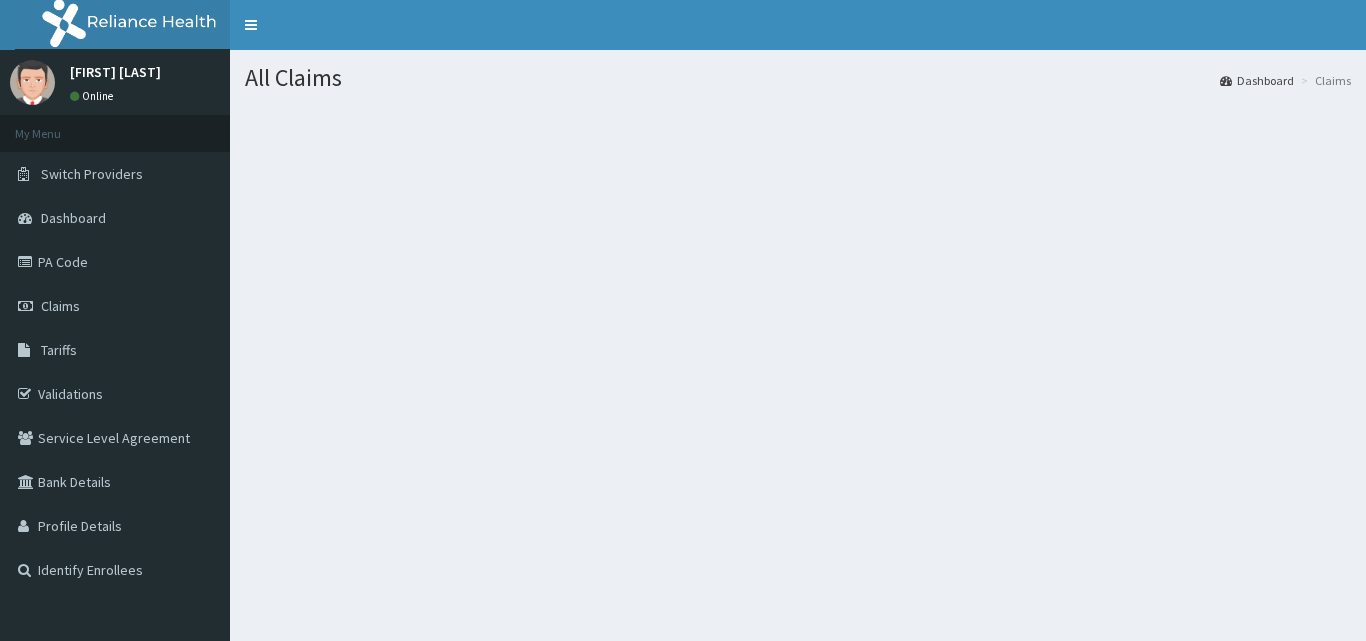 scroll, scrollTop: 0, scrollLeft: 0, axis: both 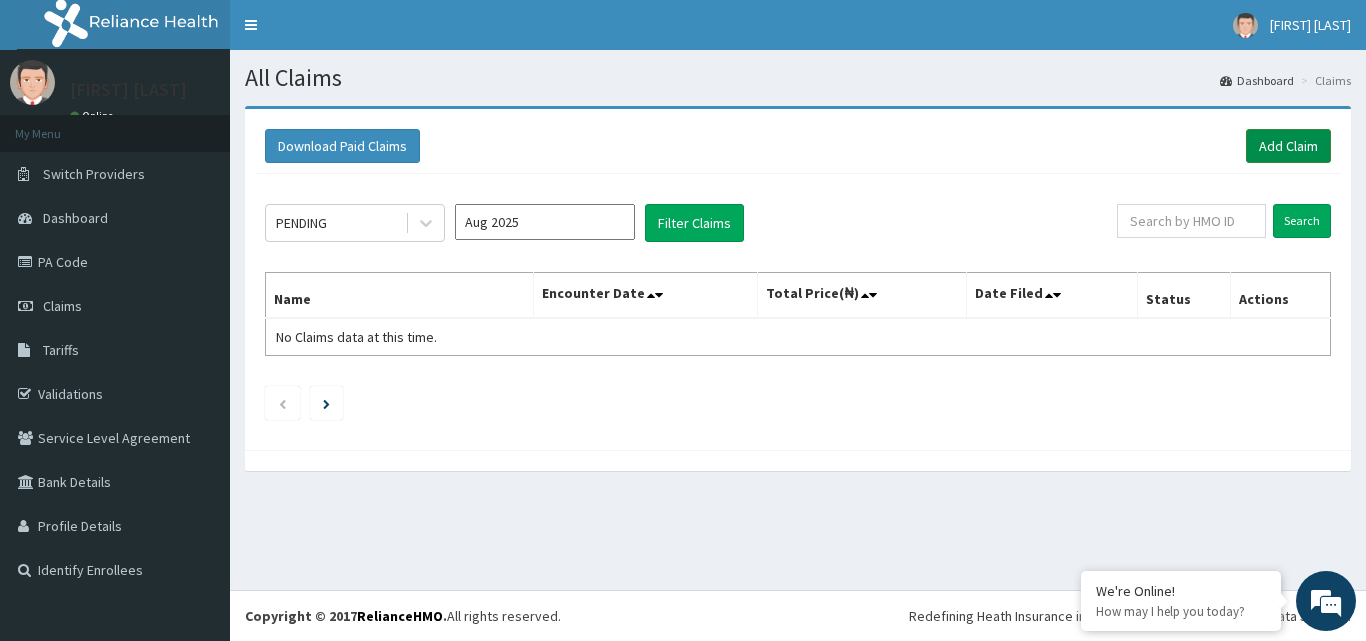 click on "Add Claim" at bounding box center (1288, 146) 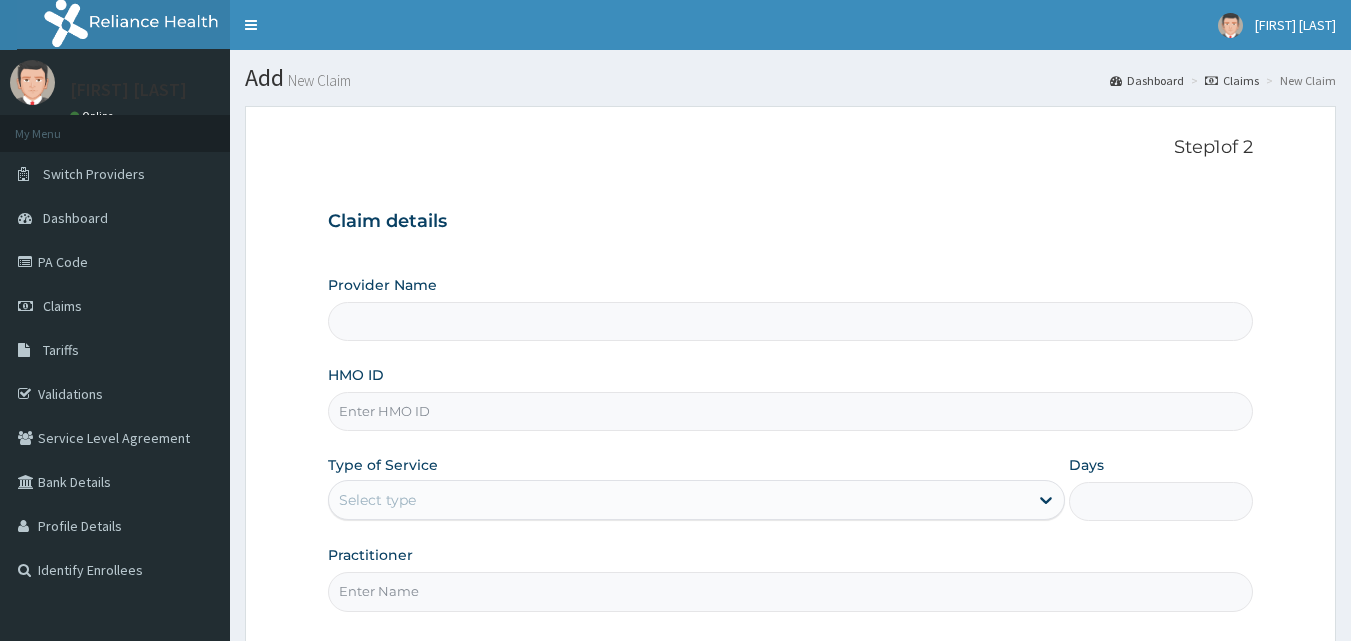 scroll, scrollTop: 0, scrollLeft: 0, axis: both 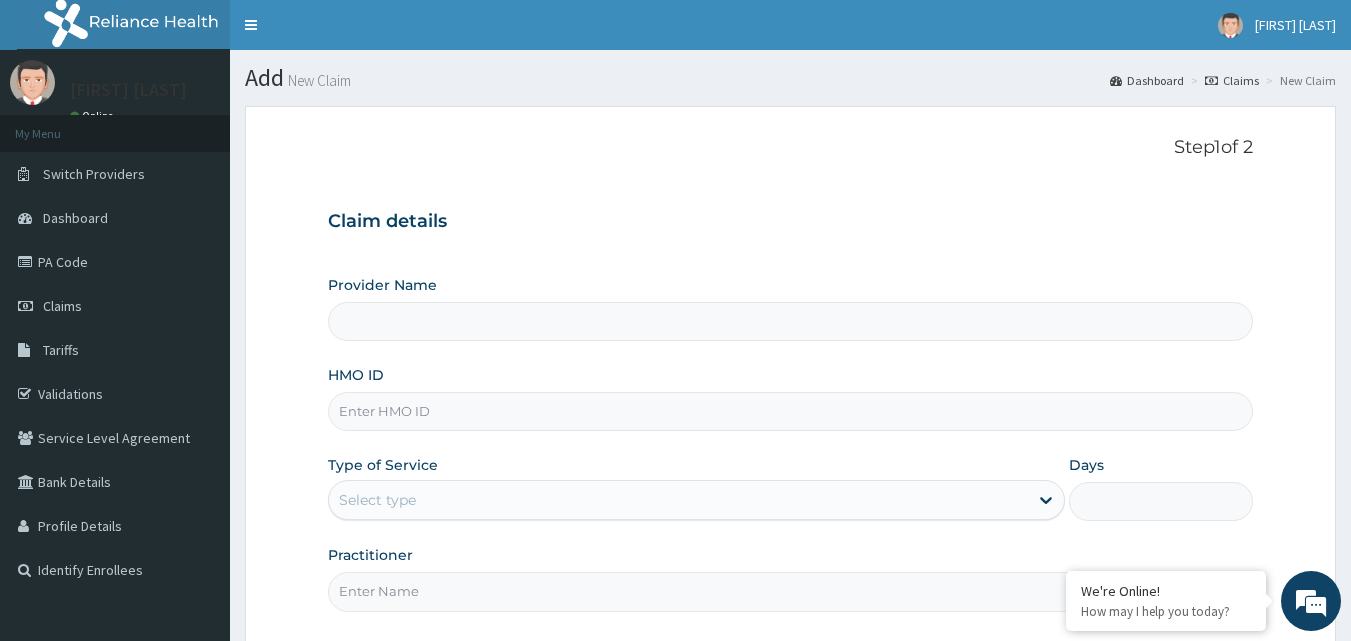 type on "Prince and Princess Hospital - Egbeda" 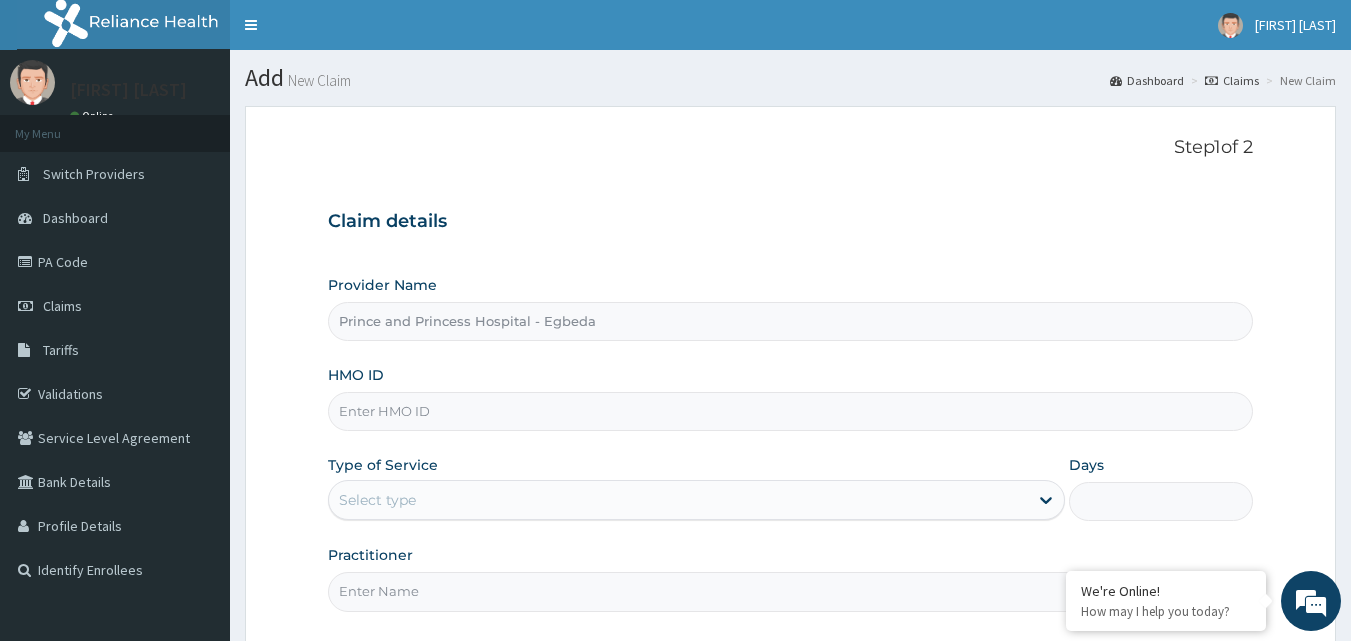 click on "HMO ID" at bounding box center [791, 411] 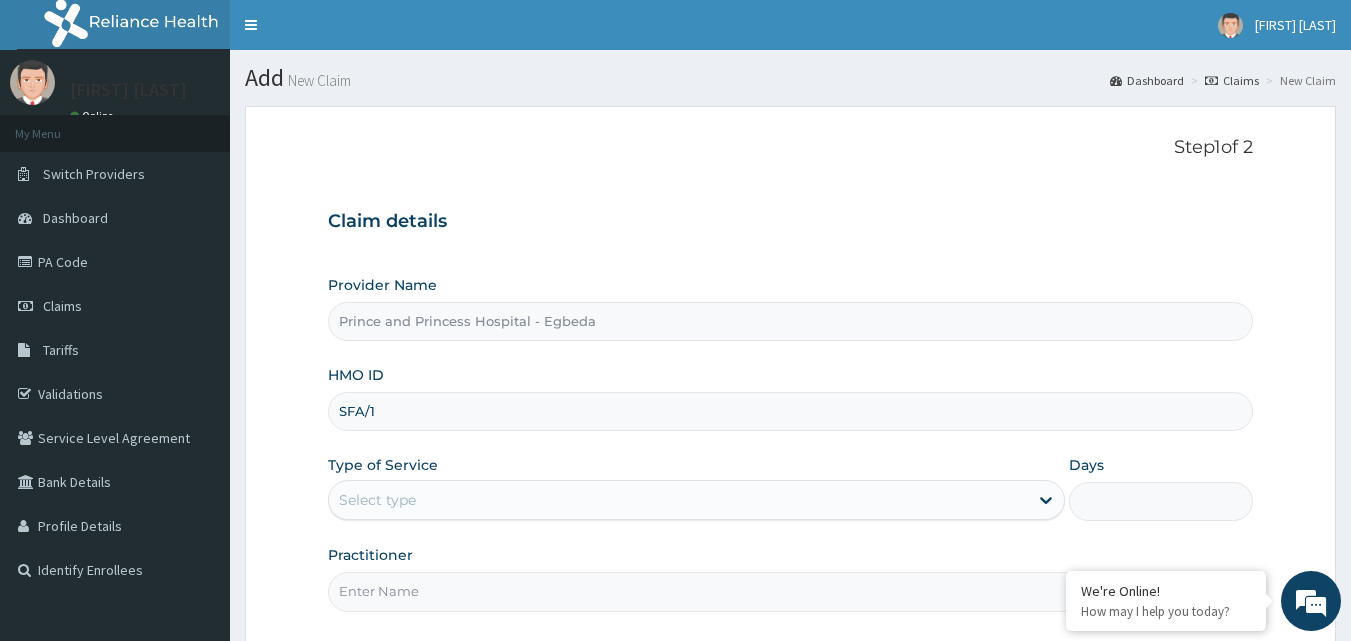 scroll, scrollTop: 0, scrollLeft: 0, axis: both 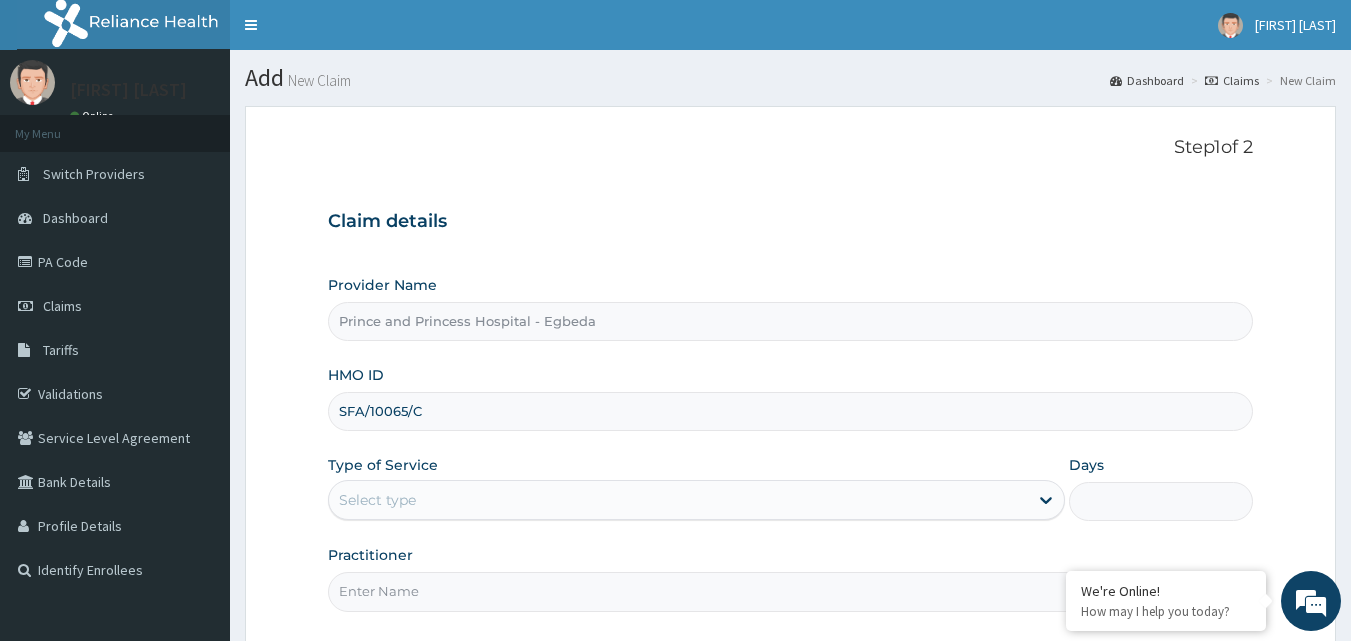 type on "SFA/10065/C" 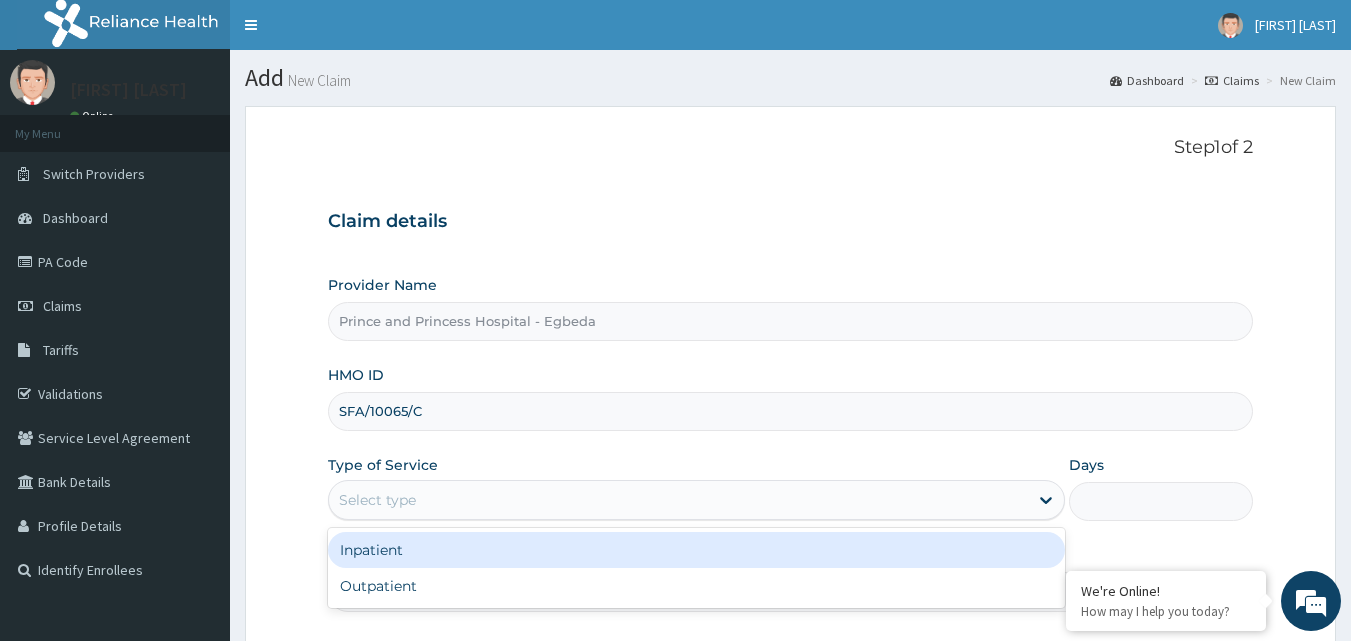 click on "Select type" at bounding box center (678, 500) 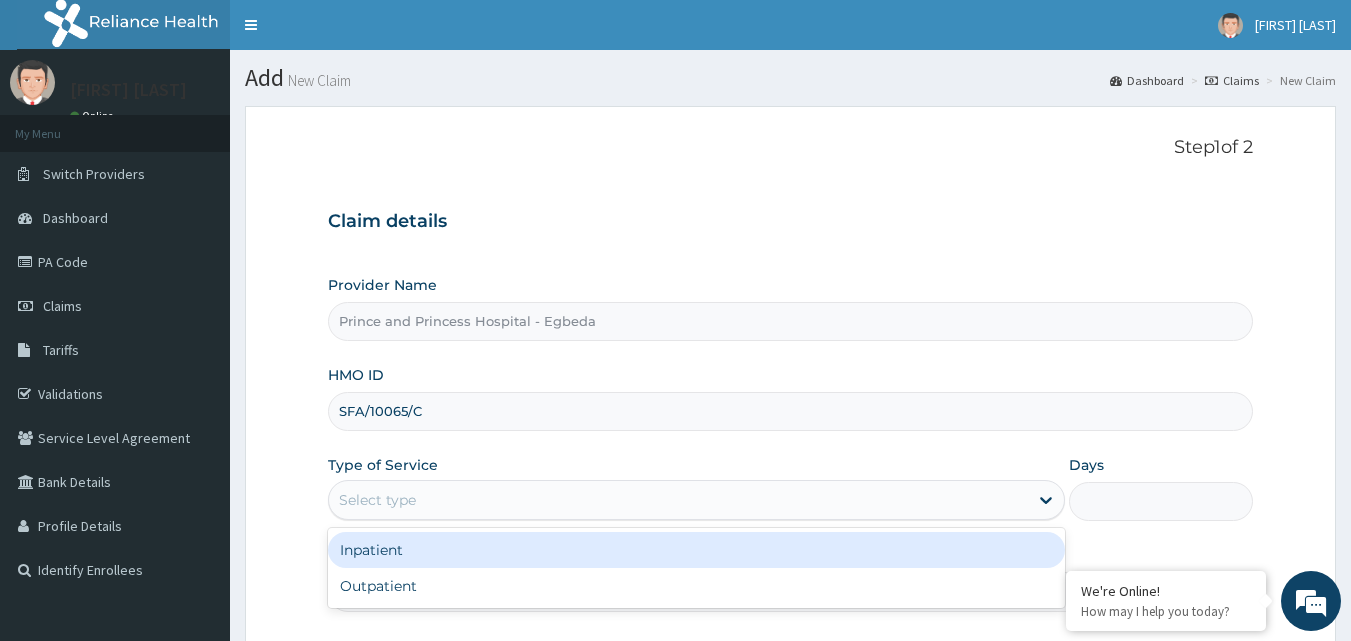 click on "Inpatient" at bounding box center [696, 550] 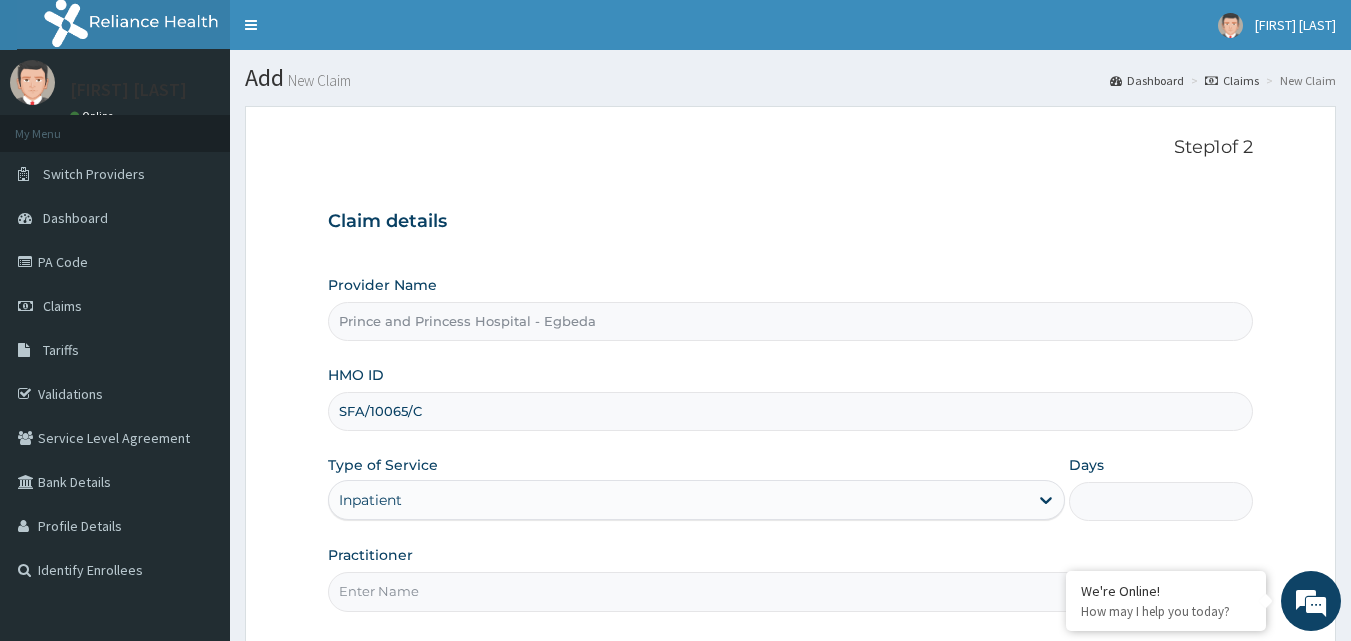 click on "Days" at bounding box center (1161, 501) 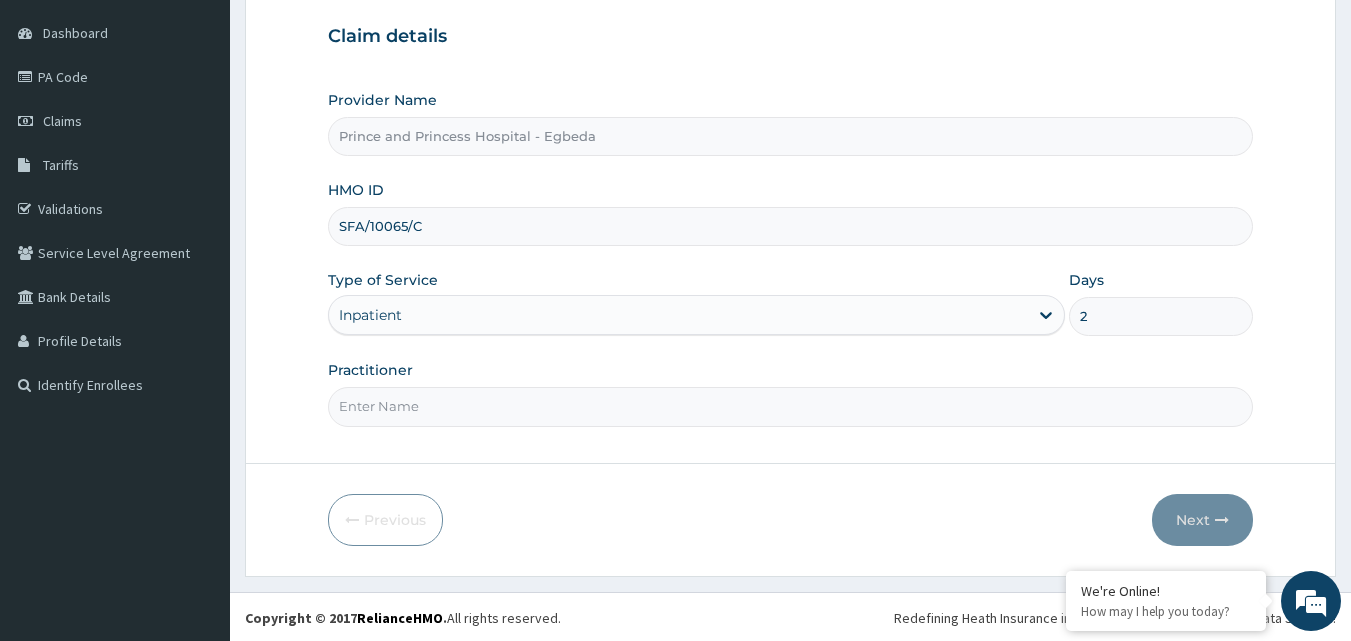 scroll, scrollTop: 187, scrollLeft: 0, axis: vertical 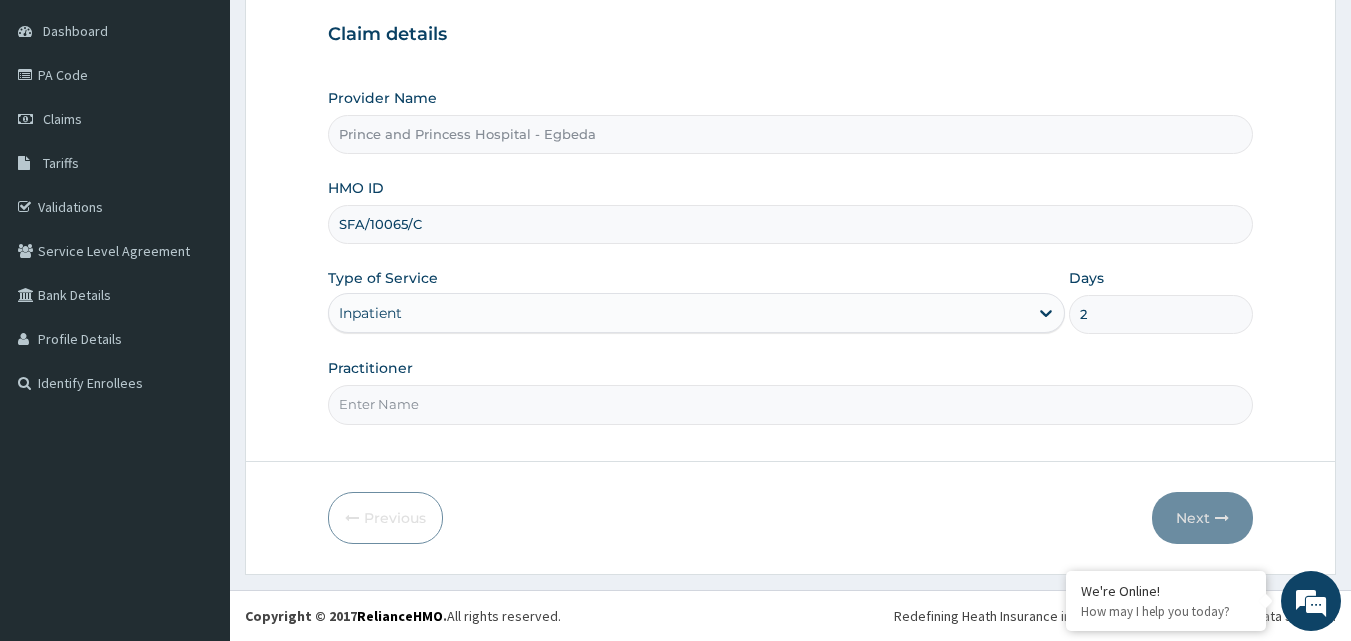 type on "2" 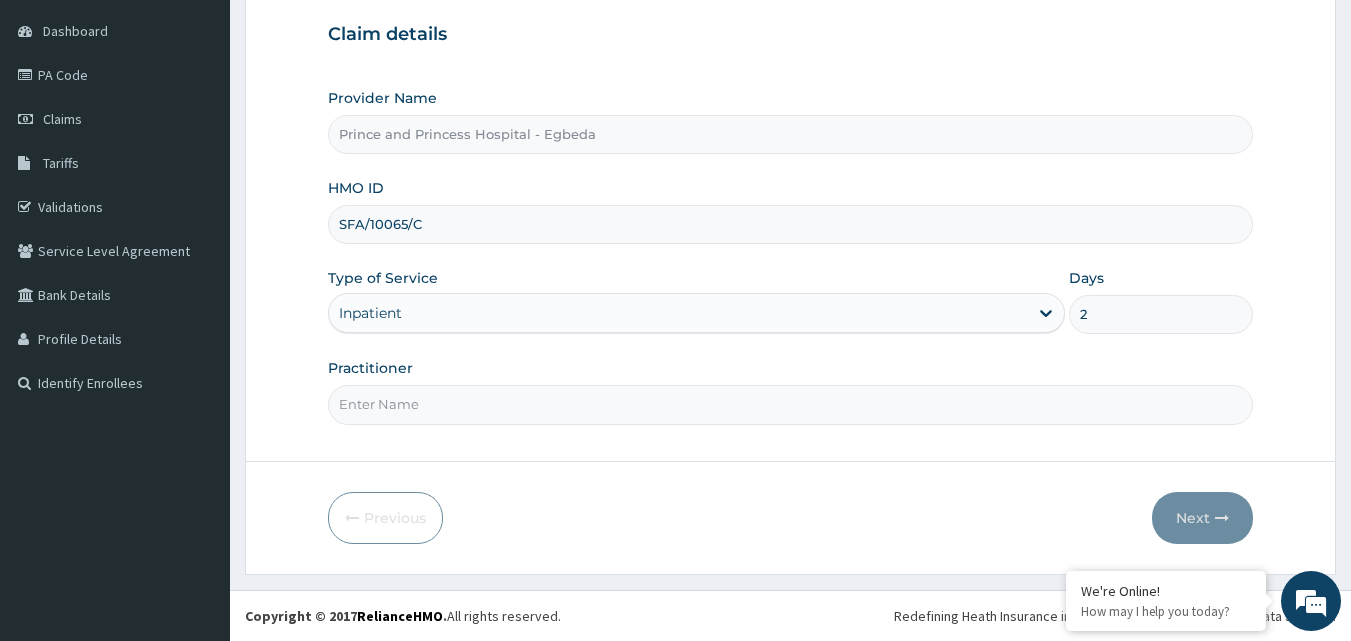 type on "DR FATIMO" 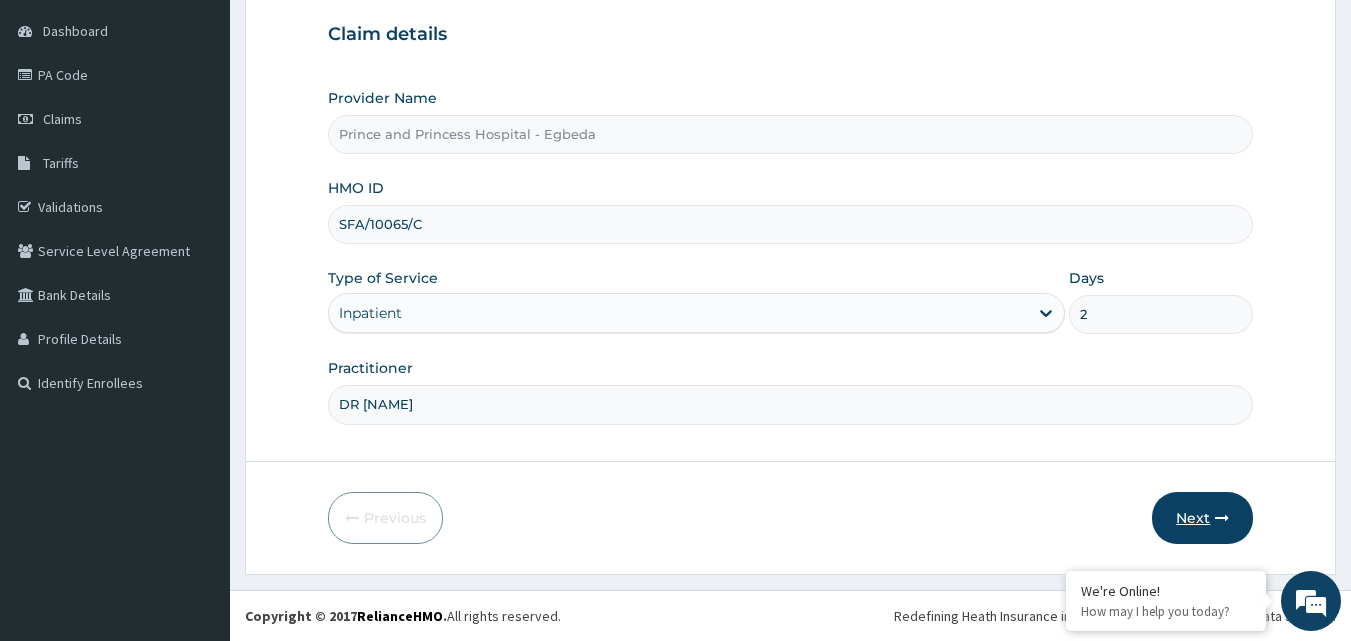 click at bounding box center [1222, 518] 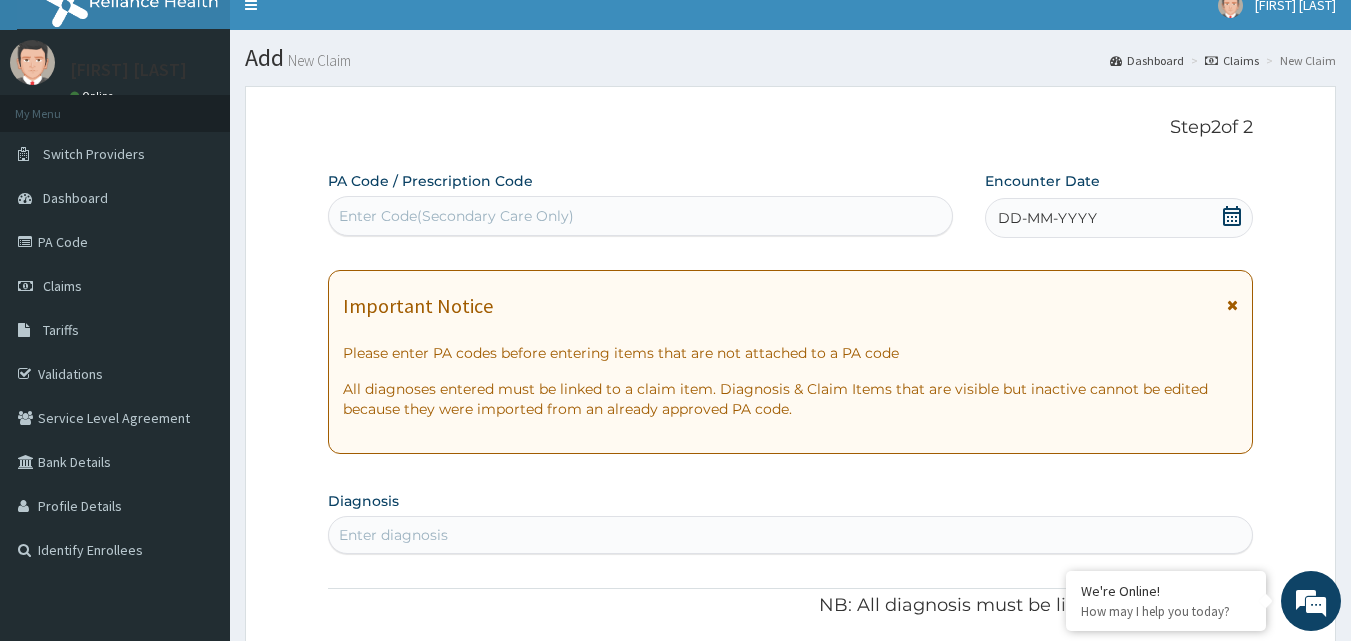 scroll, scrollTop: 0, scrollLeft: 0, axis: both 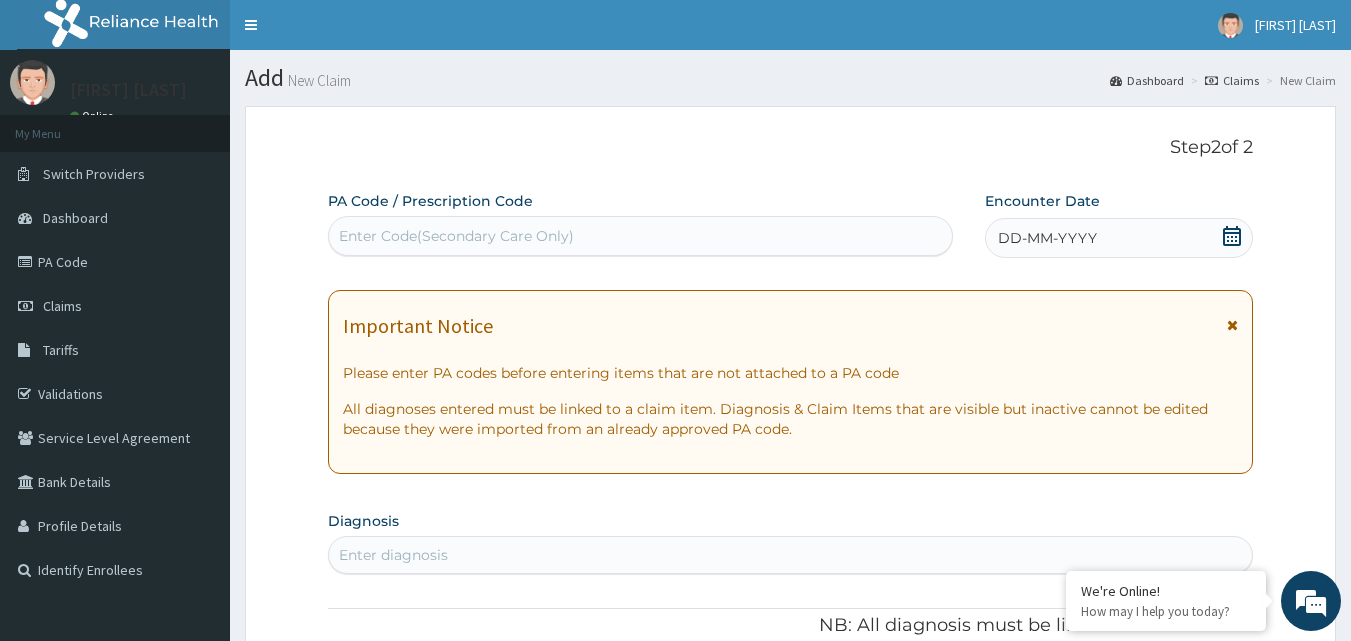 click 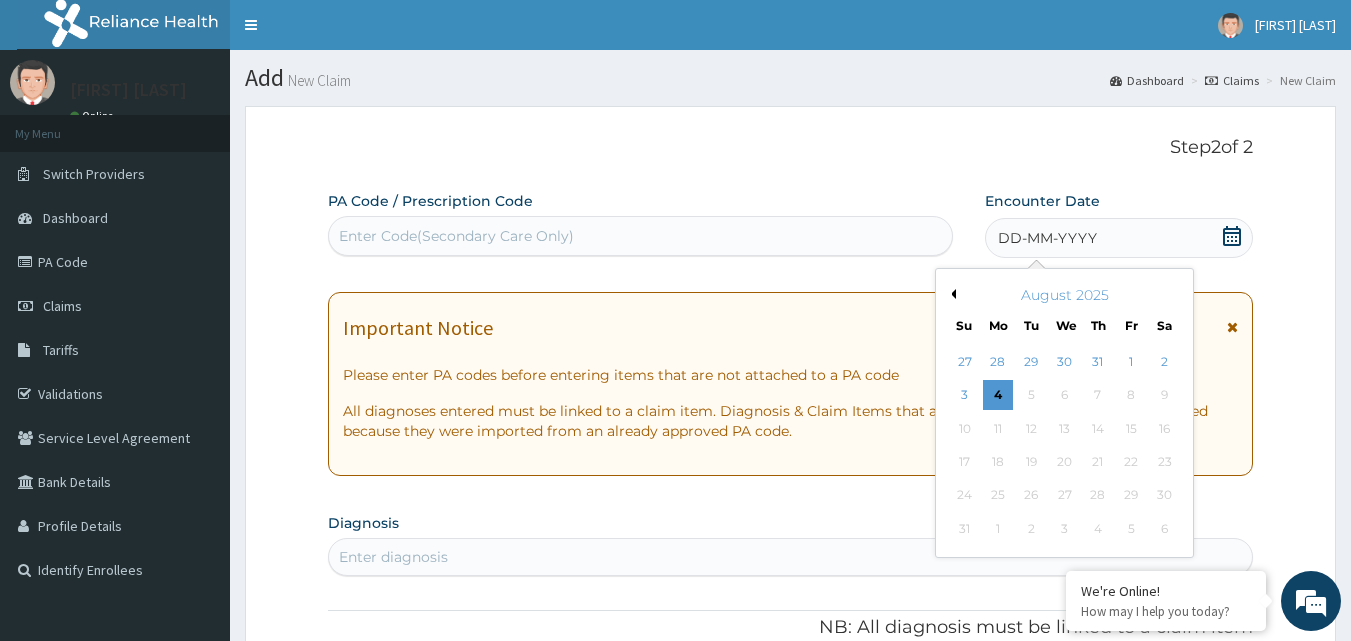 click on "August 2025" at bounding box center (1064, 295) 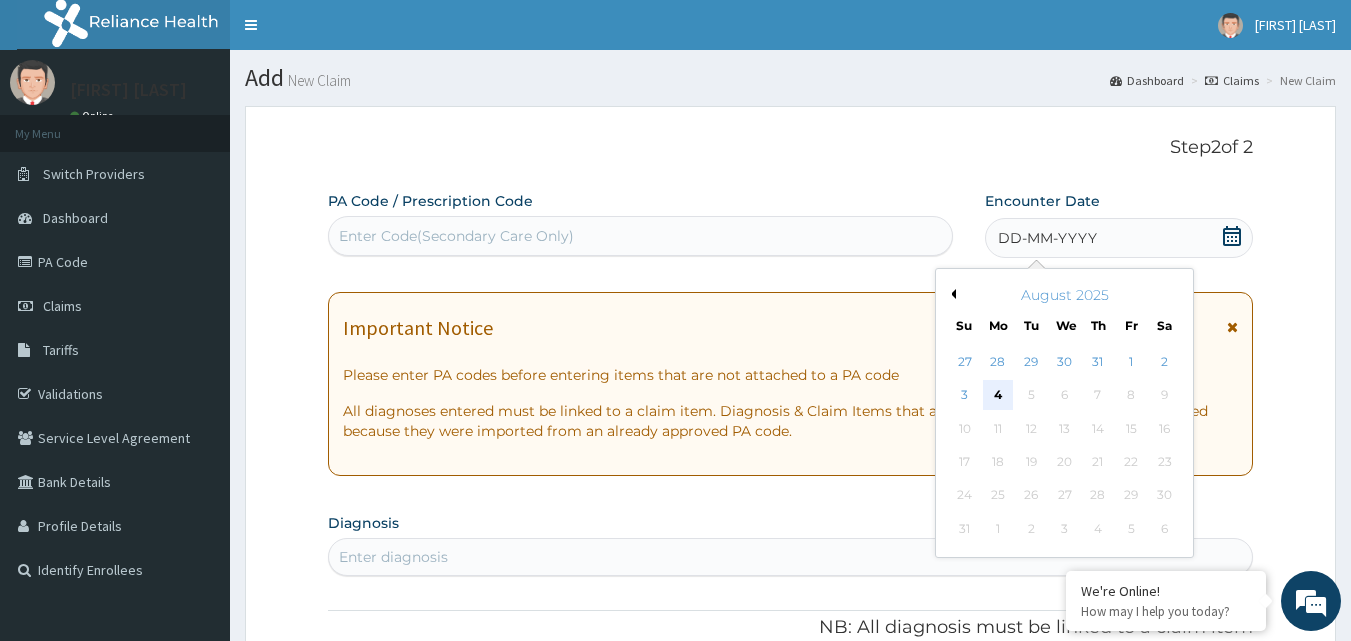 click on "4" at bounding box center [998, 396] 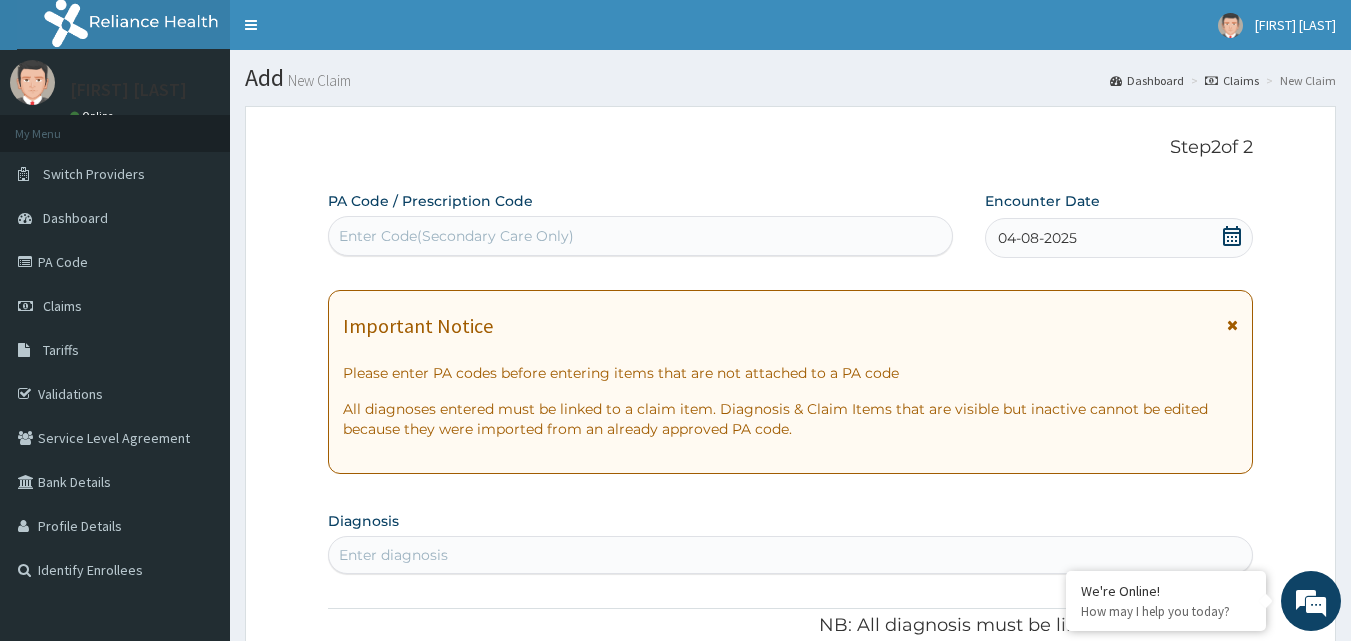click on "Enter Code(Secondary Care Only)" at bounding box center (641, 236) 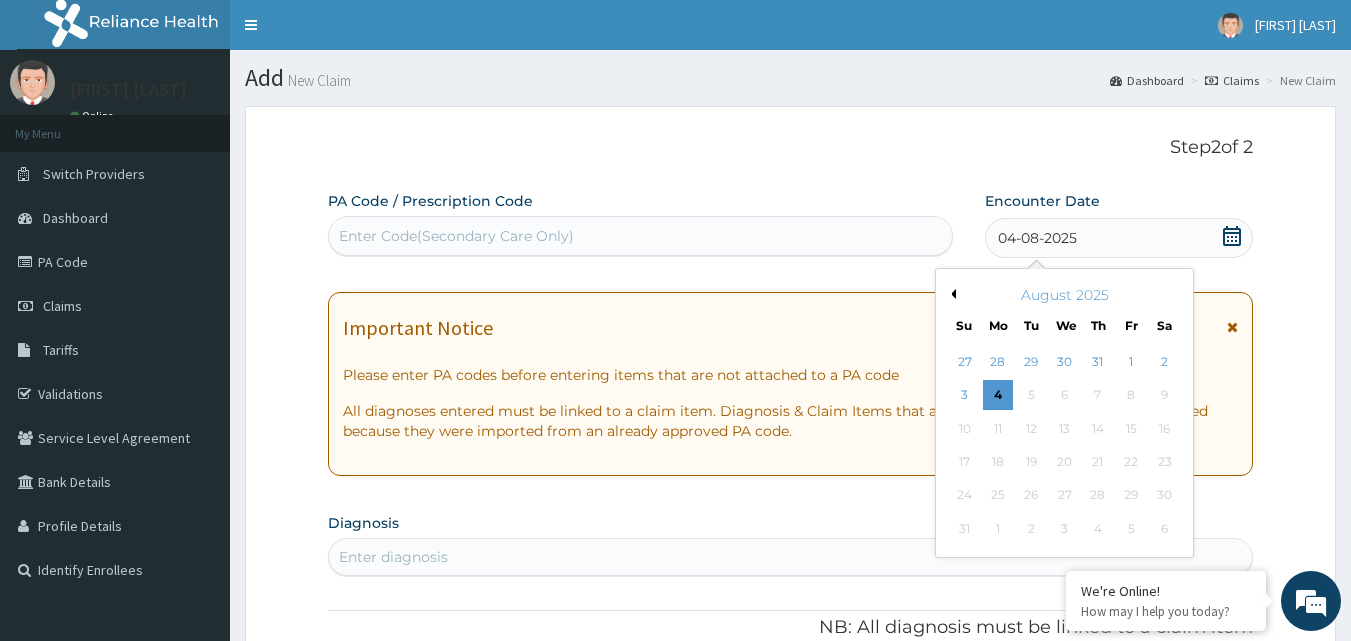 click on "August 2025" at bounding box center [1064, 295] 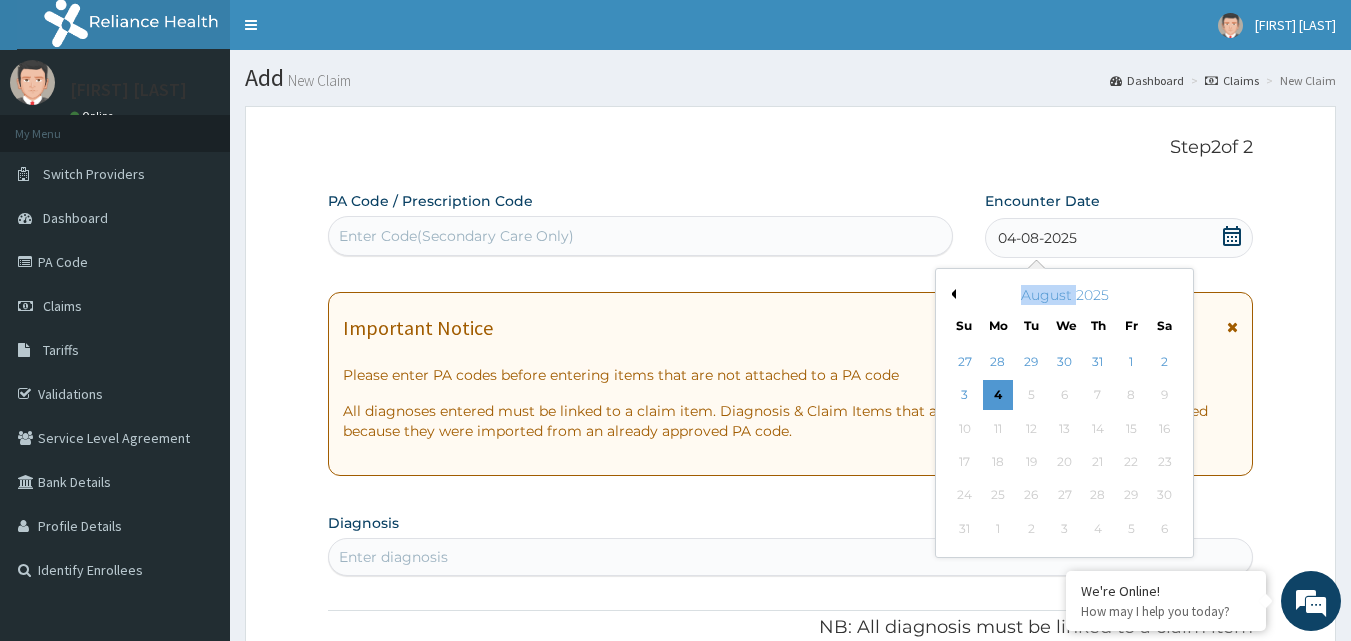click on "August 2025" at bounding box center (1064, 295) 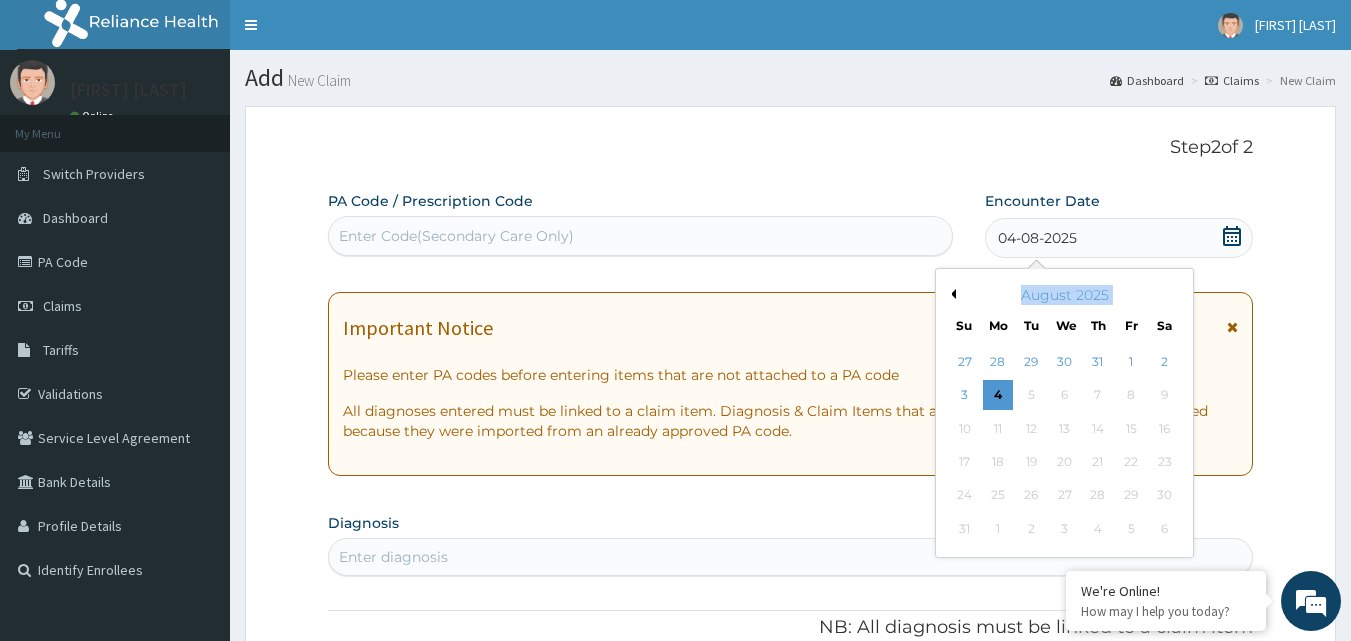 click on "August 2025" at bounding box center (1064, 295) 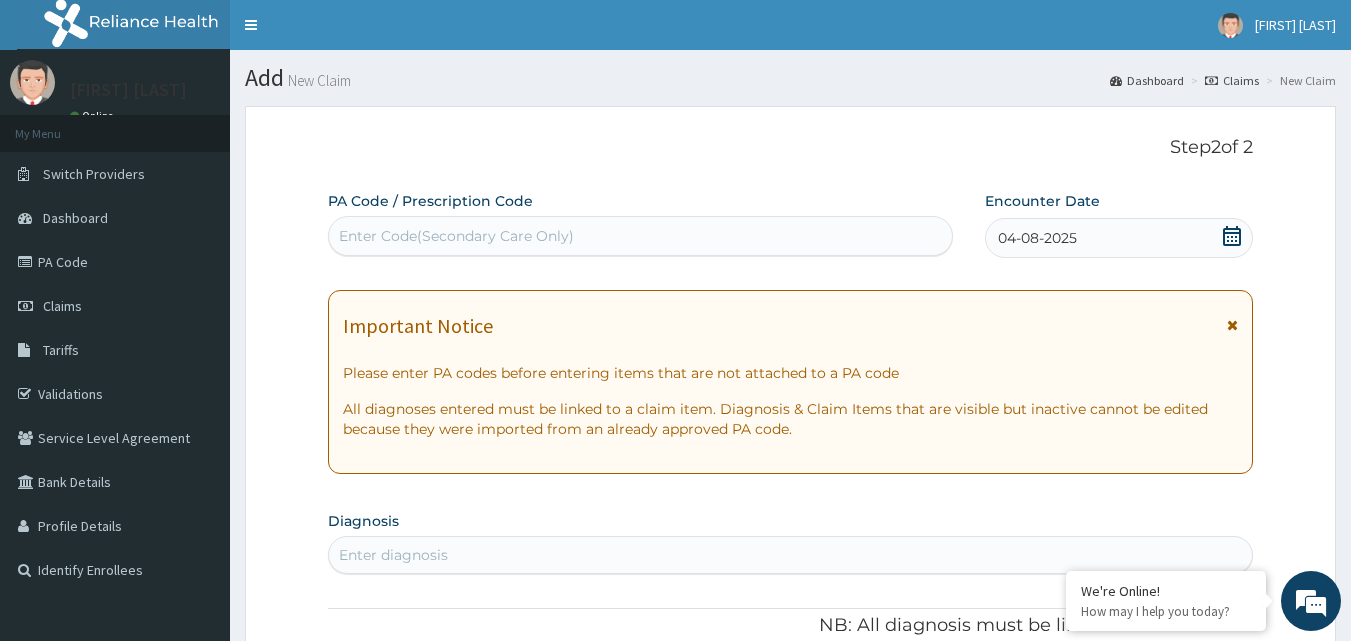 click on "Enter Code(Secondary Care Only)" at bounding box center [641, 236] 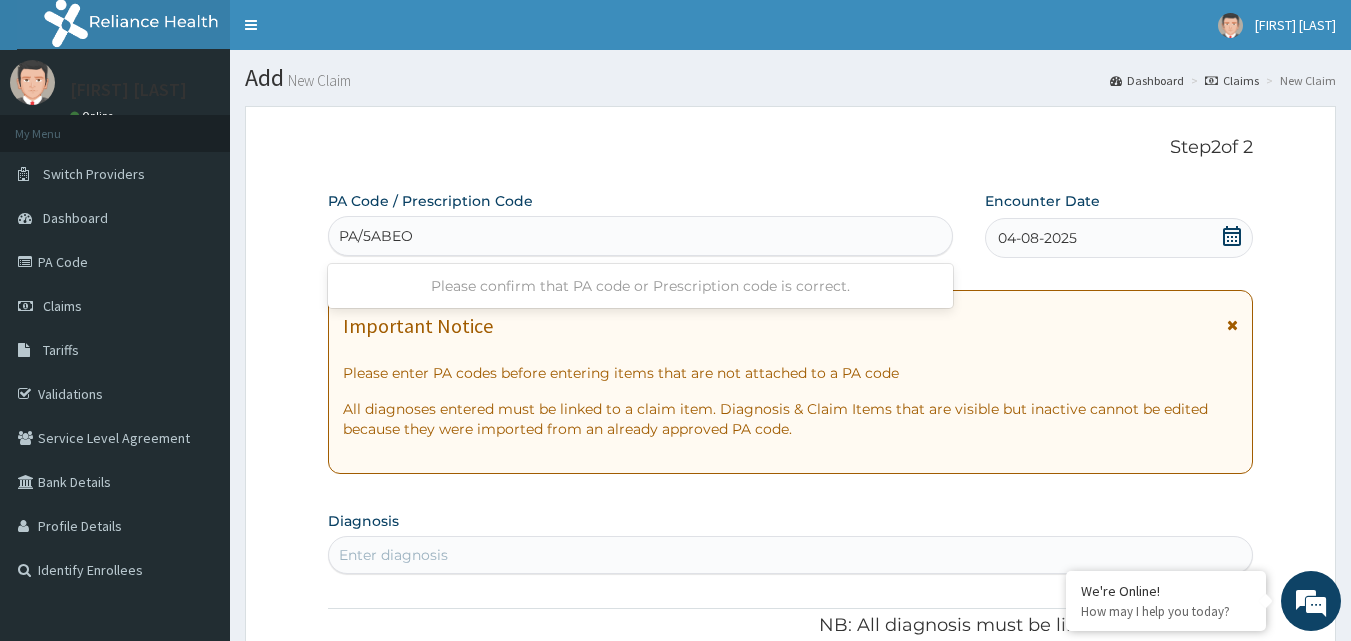 type on "PA/5ABEOF" 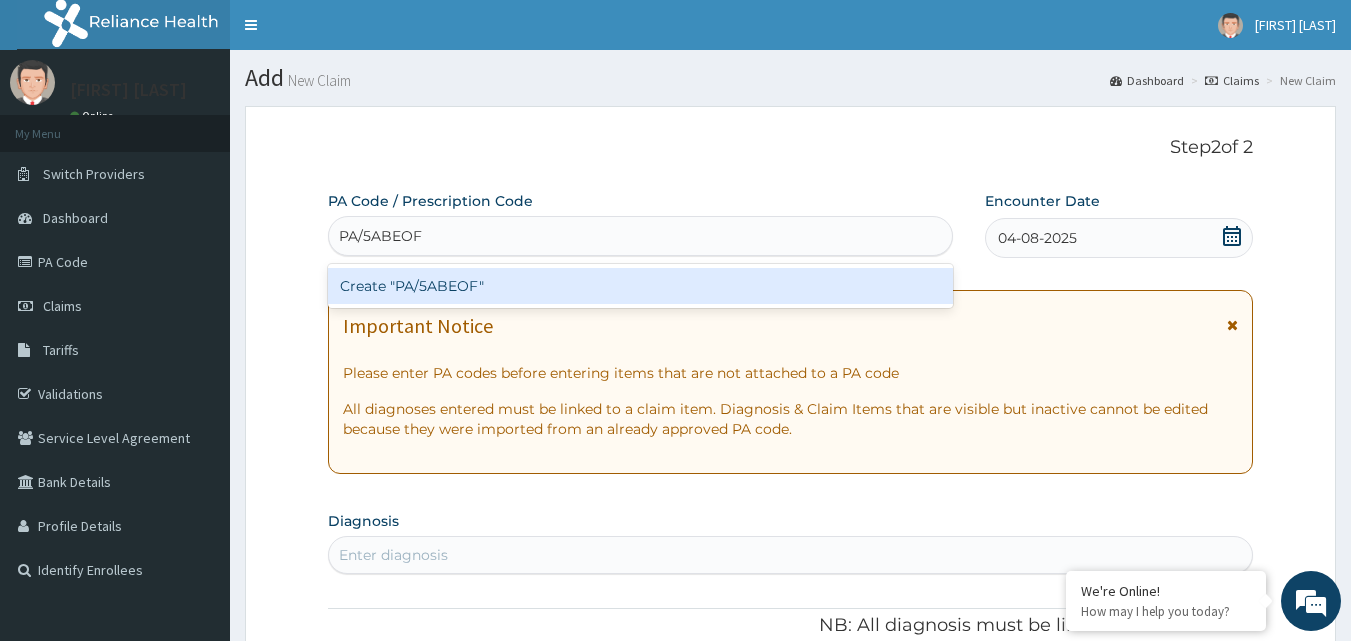 click on "Create "PA/5ABEOF"" at bounding box center (641, 286) 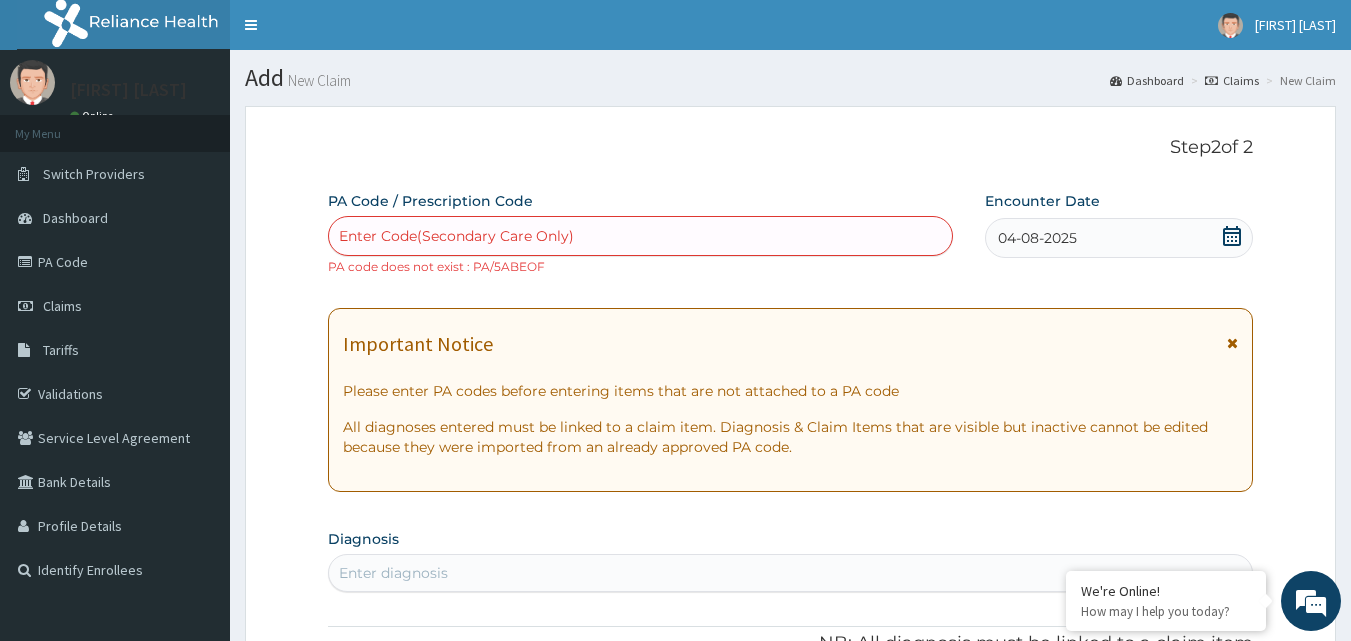 click on "04-08-2025" at bounding box center (1119, 238) 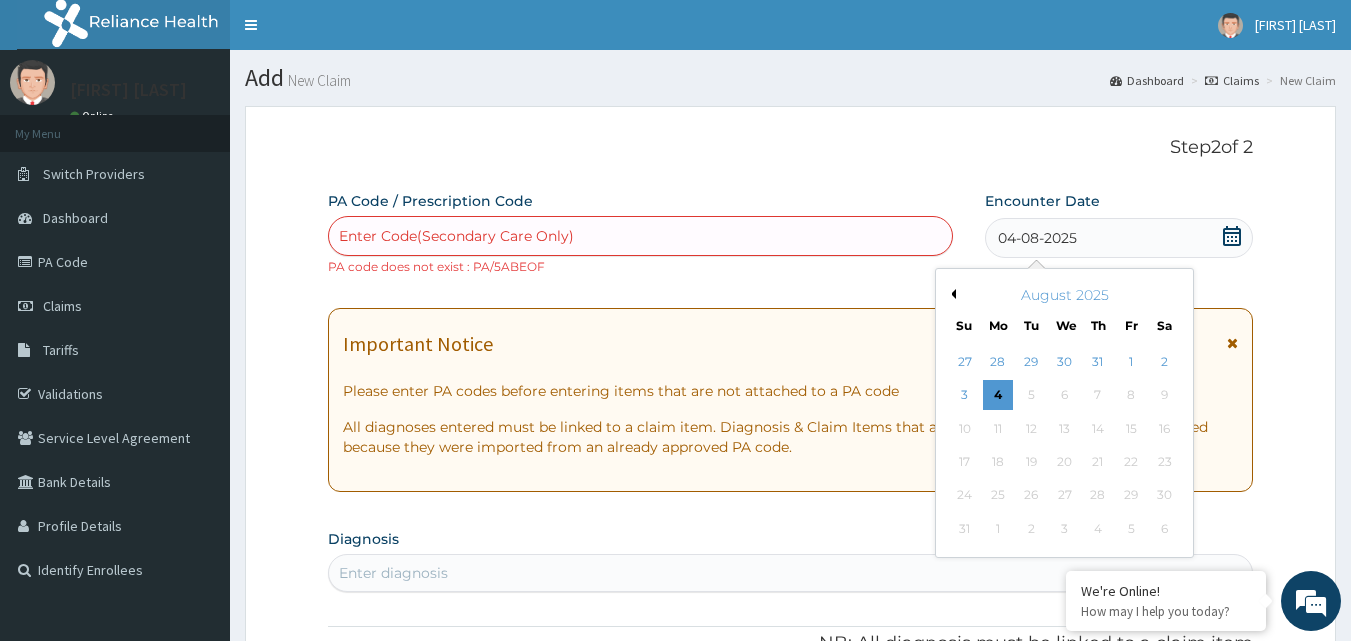 click on "Previous Month" at bounding box center (951, 294) 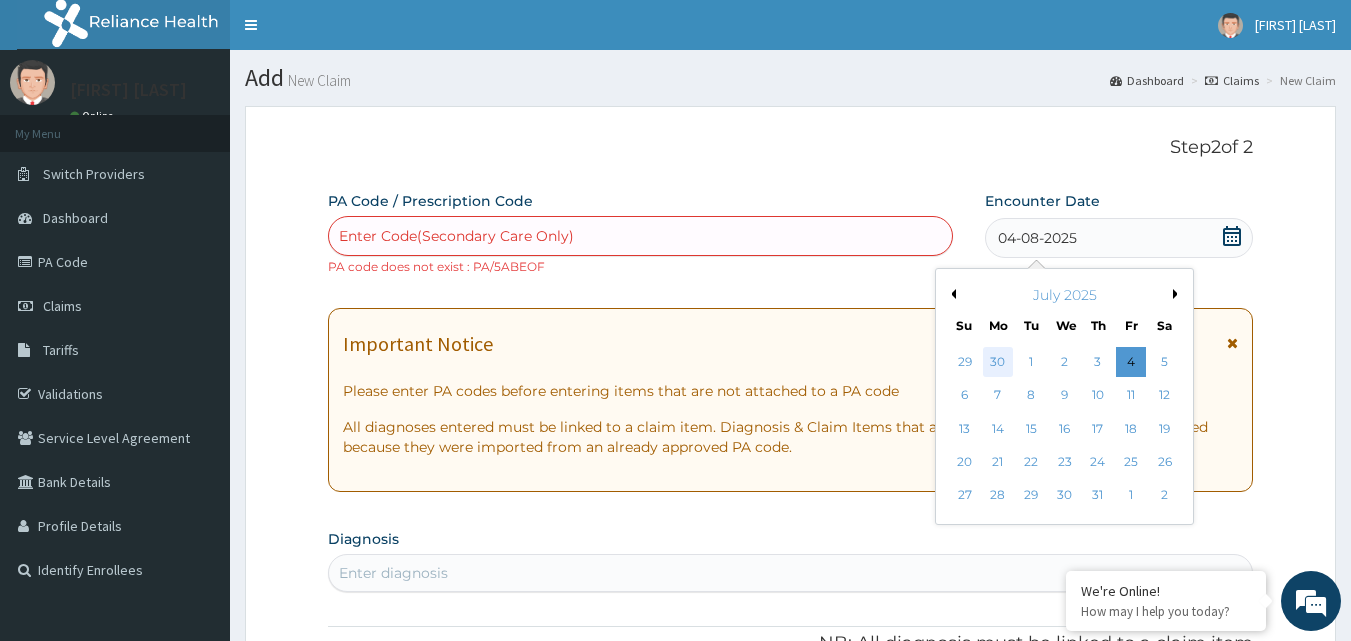 click on "30" at bounding box center (998, 362) 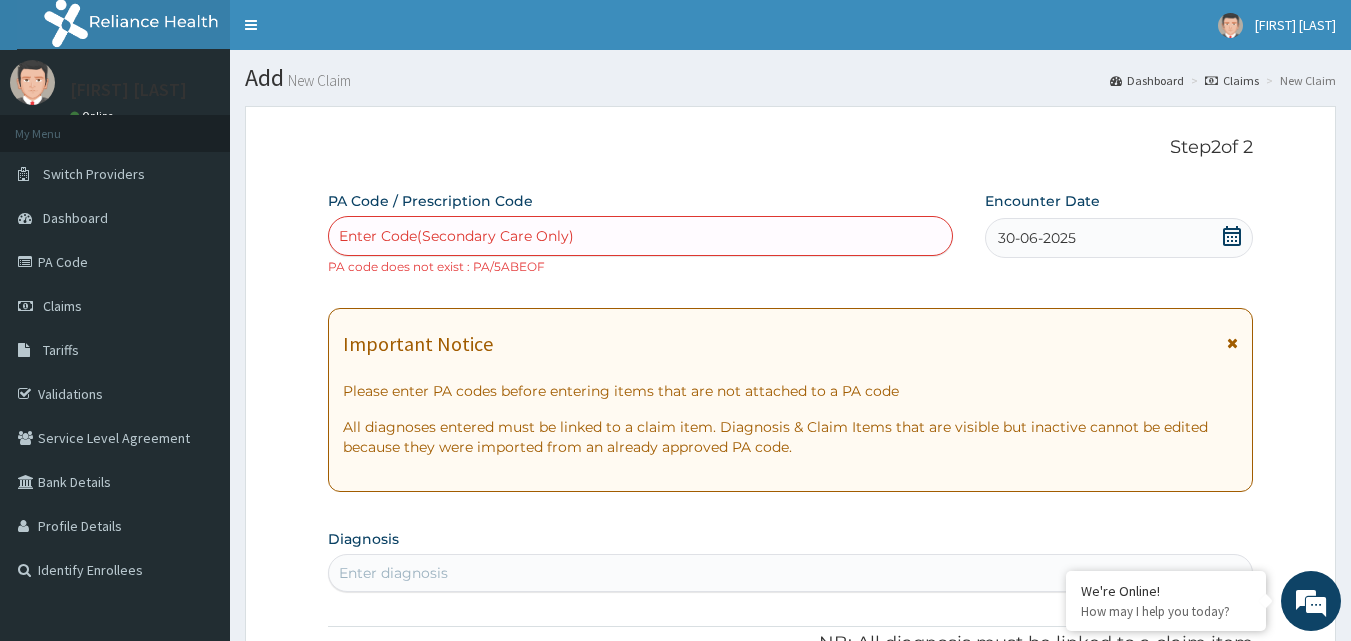 click 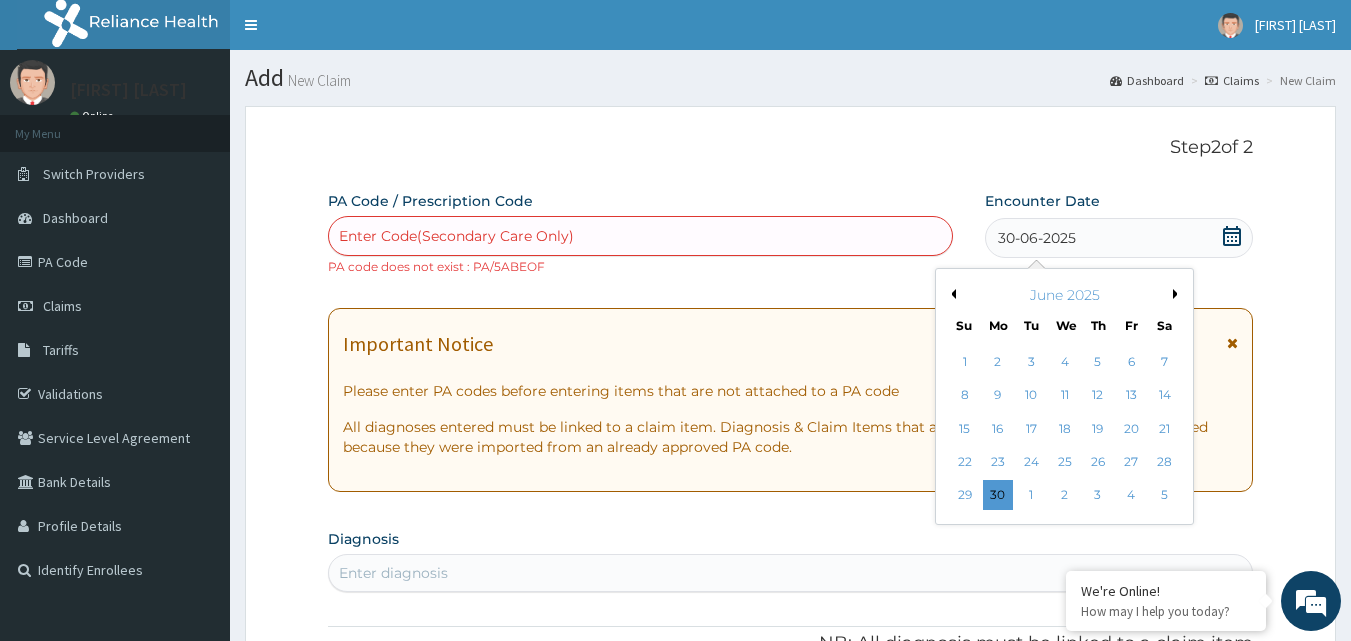 click on "June 2025" at bounding box center [1064, 295] 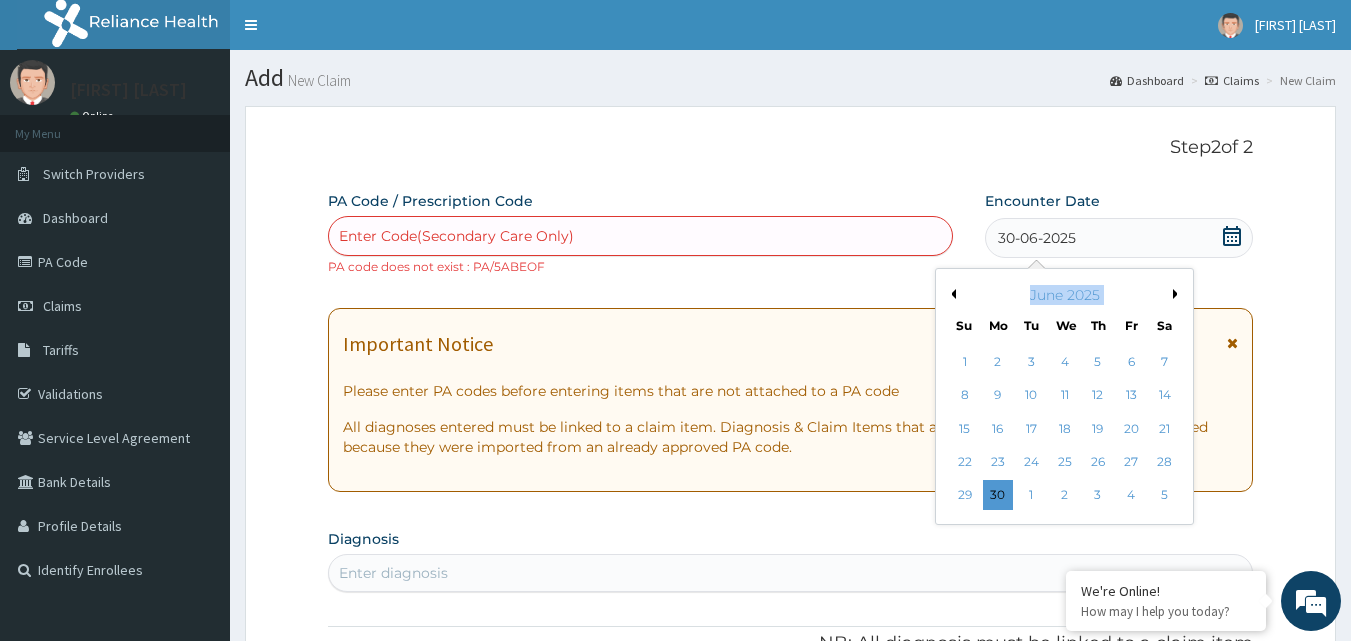 click on "June 2025" at bounding box center (1064, 295) 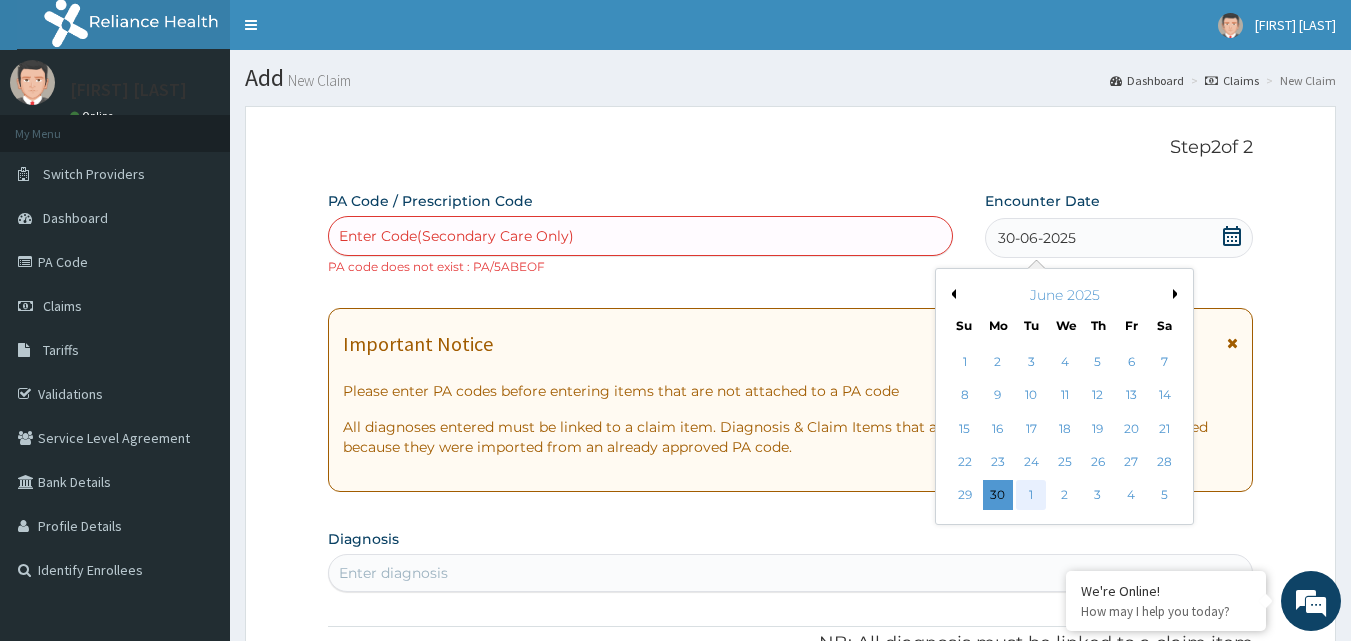 click on "1" at bounding box center (1032, 496) 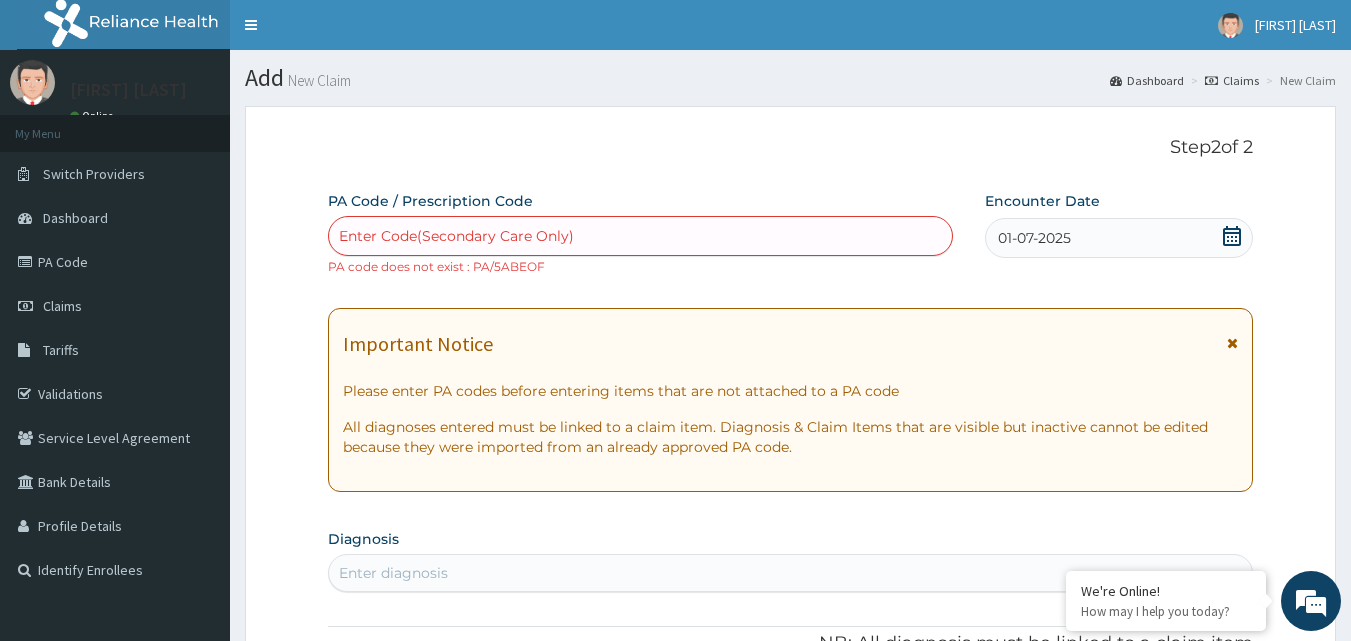 click at bounding box center [1232, 238] 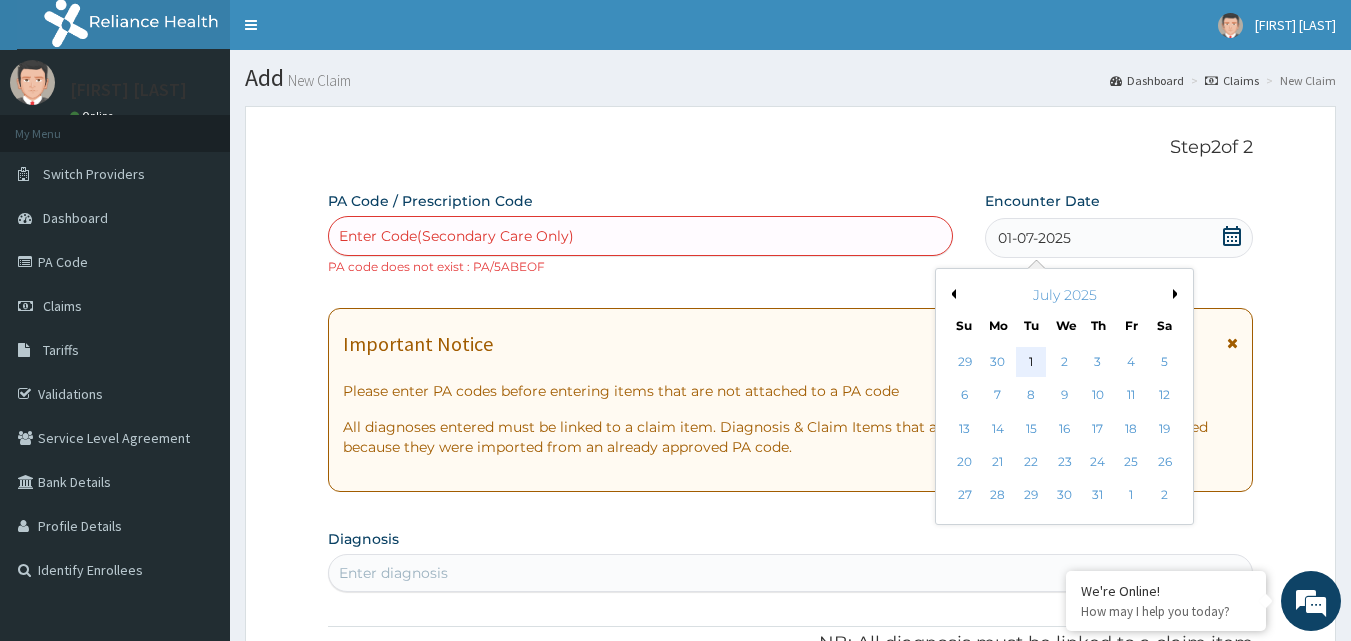 click on "1" at bounding box center (1032, 362) 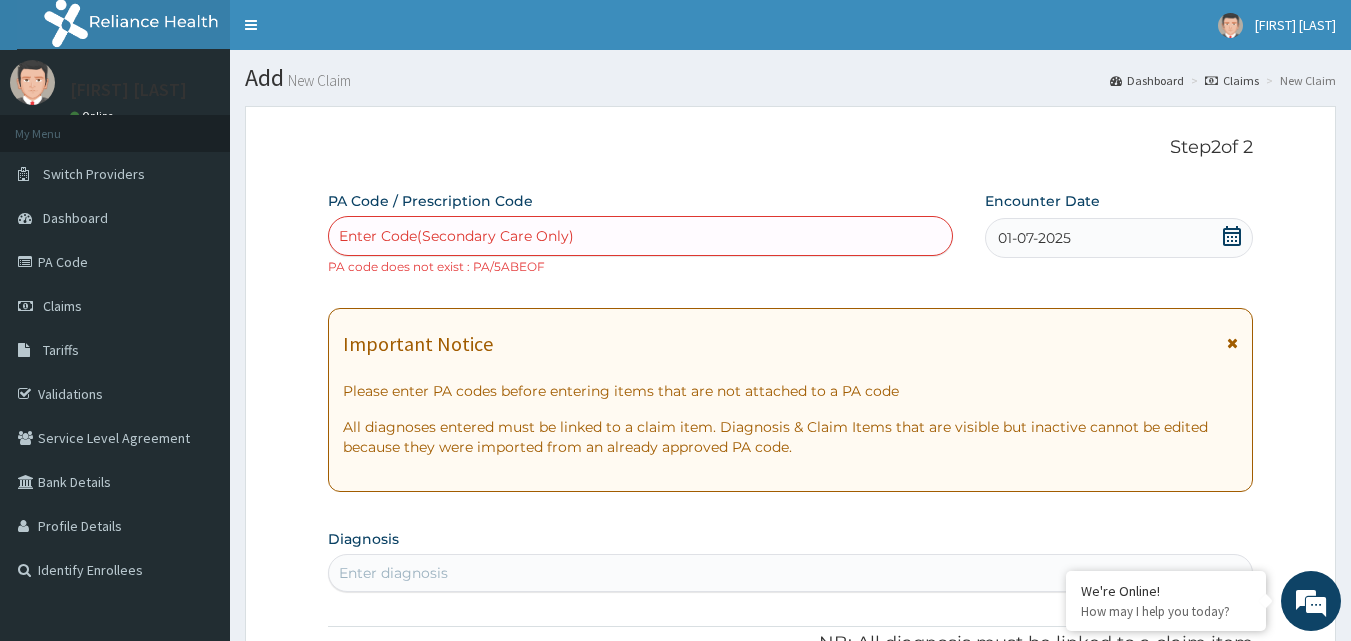 click 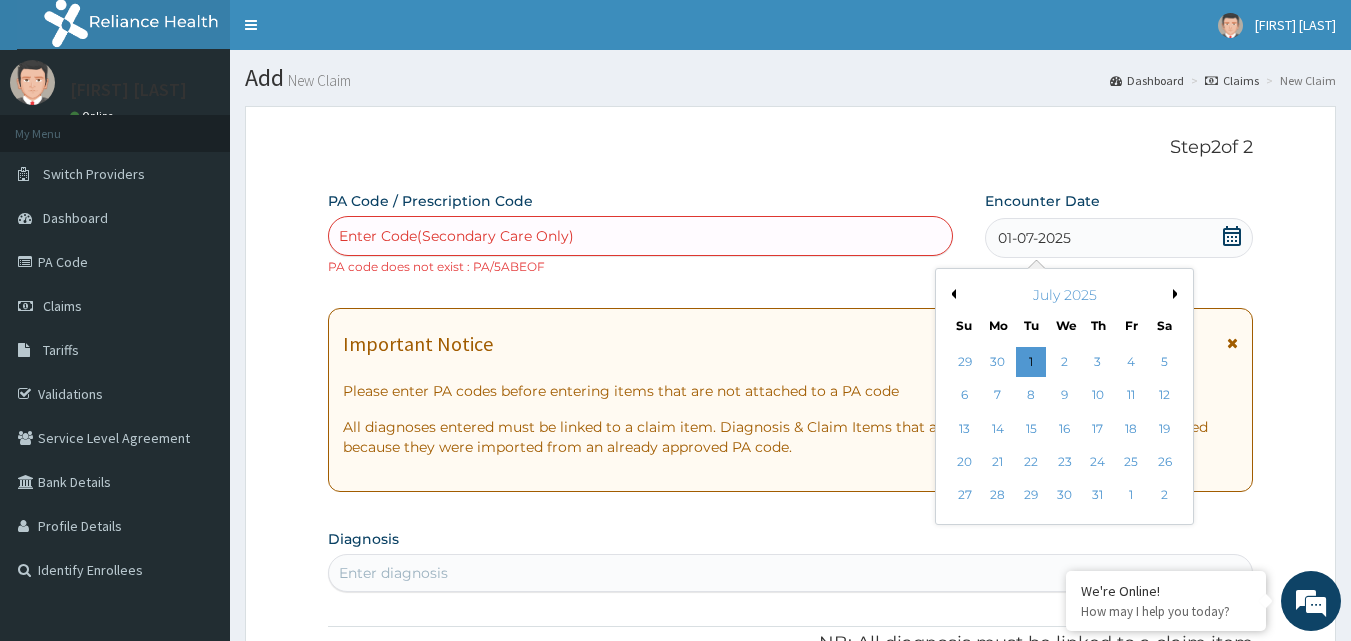 click on "July 2025" at bounding box center [1064, 295] 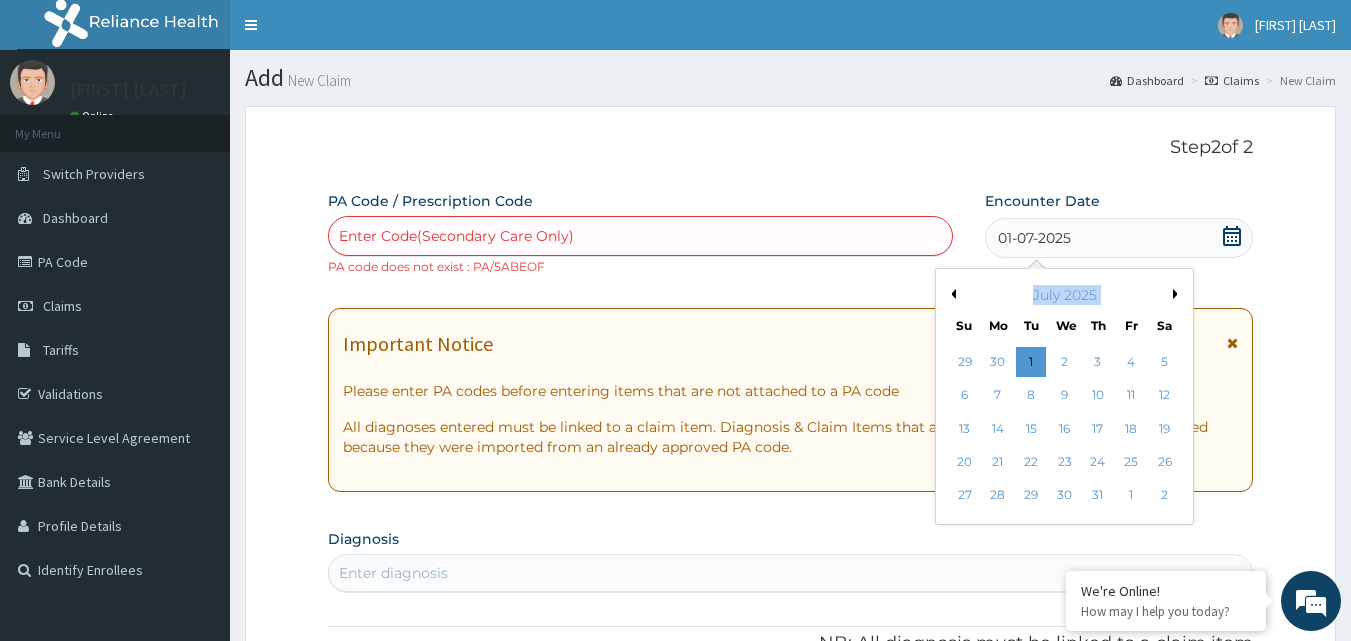 click on "July 2025" at bounding box center (1064, 295) 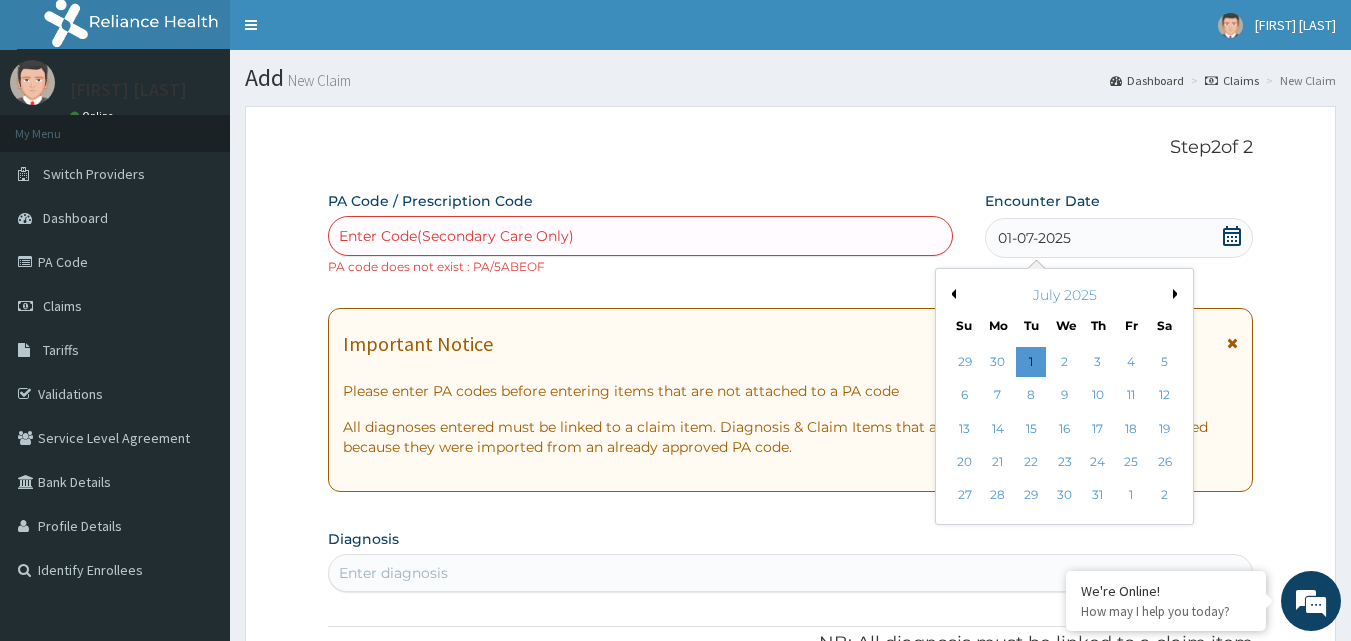 click on "July 2025" at bounding box center [1064, 295] 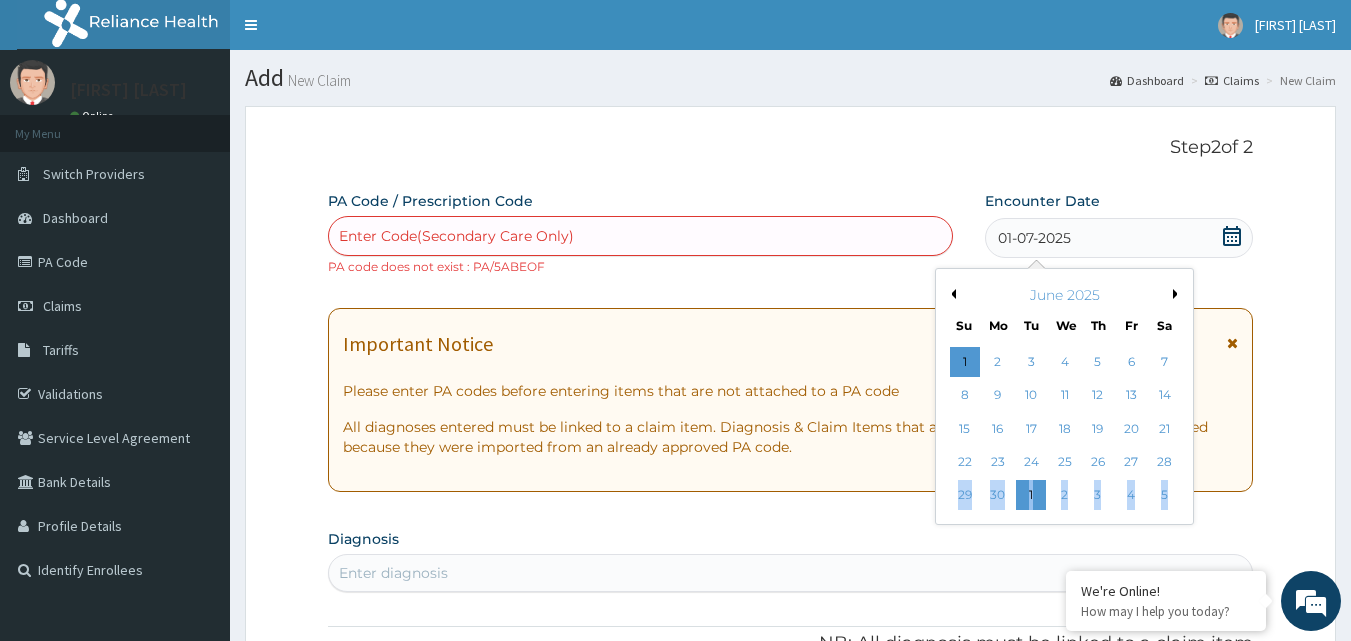 click on "Previous Month" at bounding box center (951, 294) 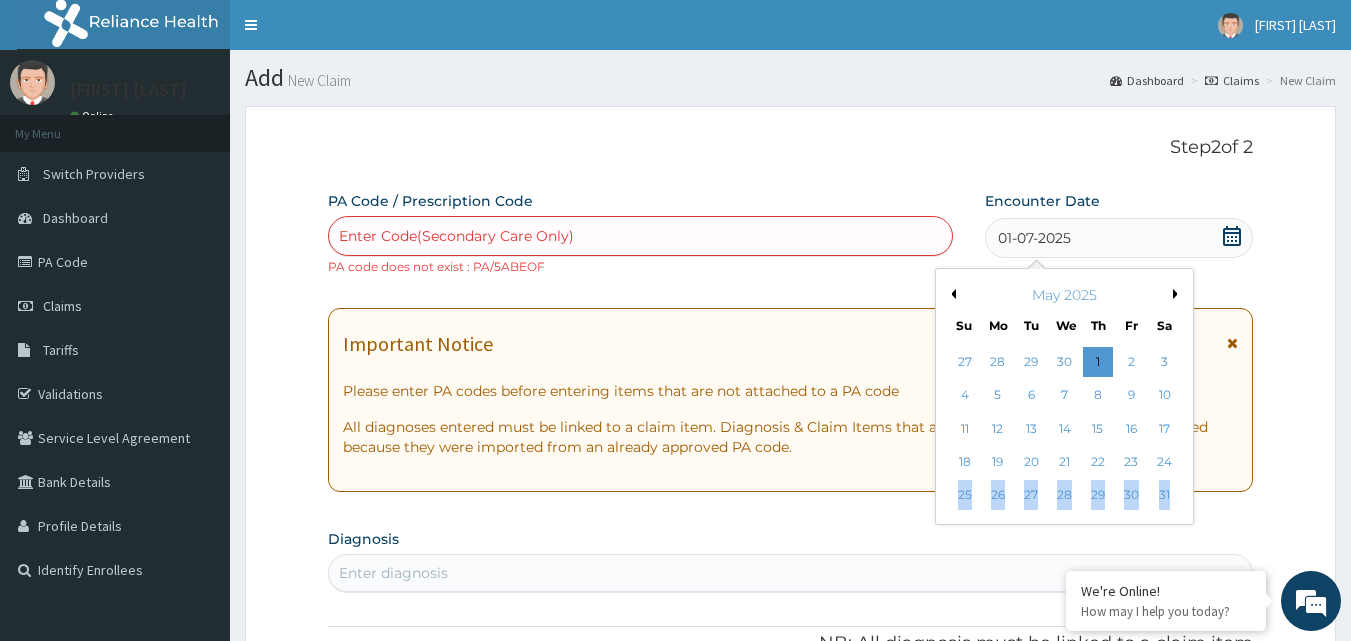 click on "Previous Month" at bounding box center [951, 294] 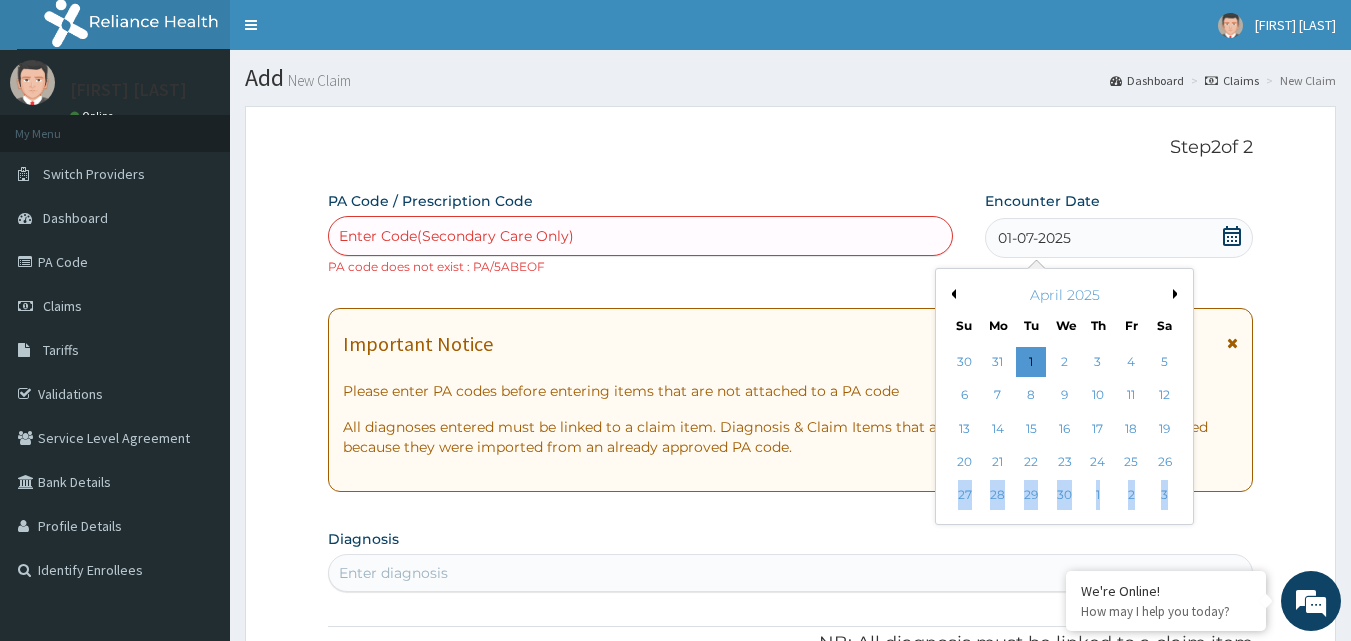 click on "Previous Month" at bounding box center (951, 294) 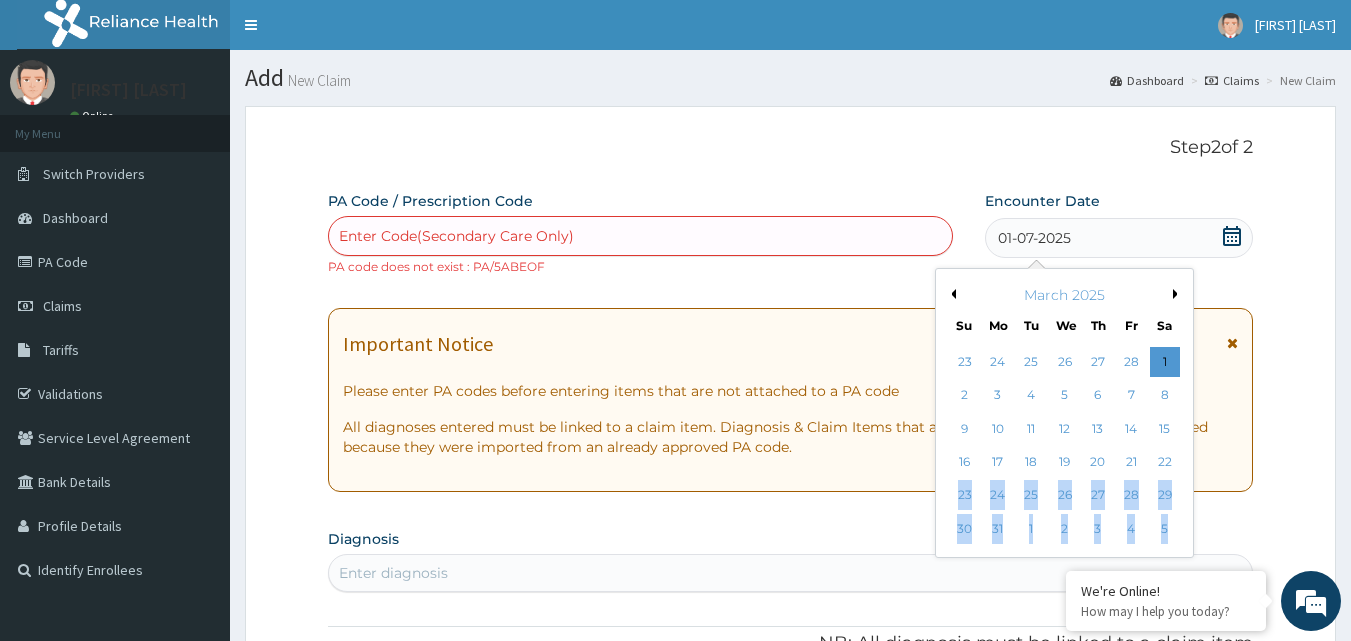 click on "Previous Month" at bounding box center [951, 294] 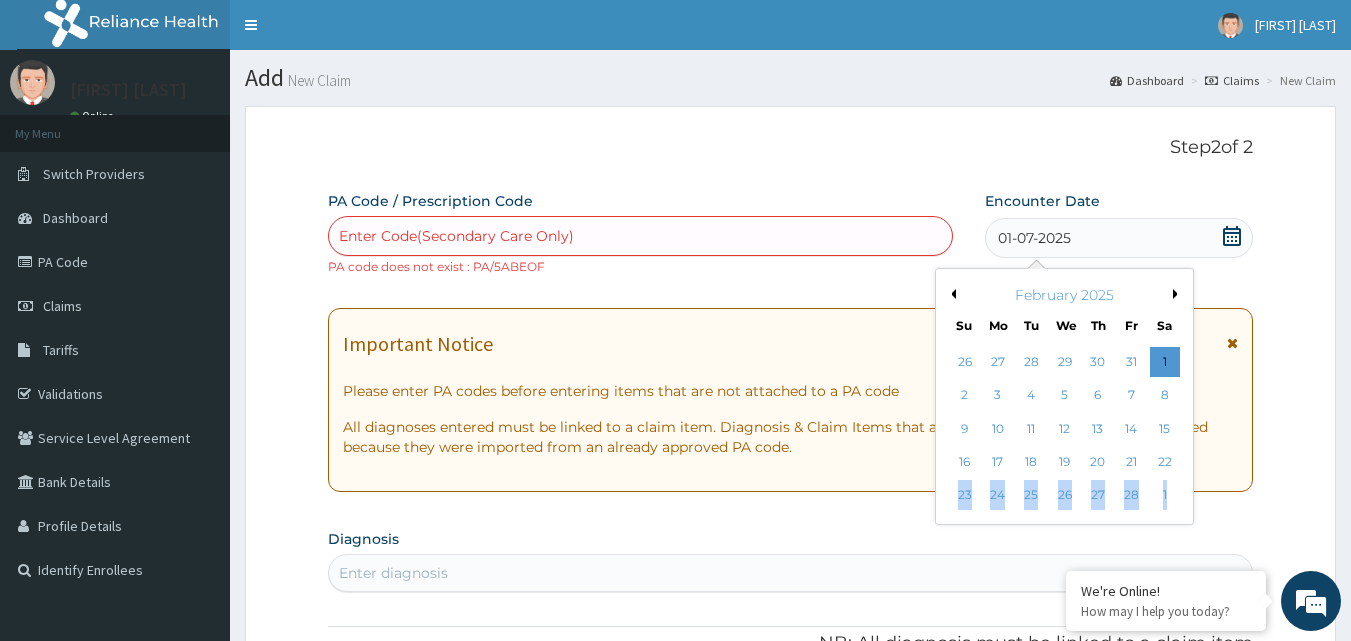 click on "Previous Month" at bounding box center (951, 294) 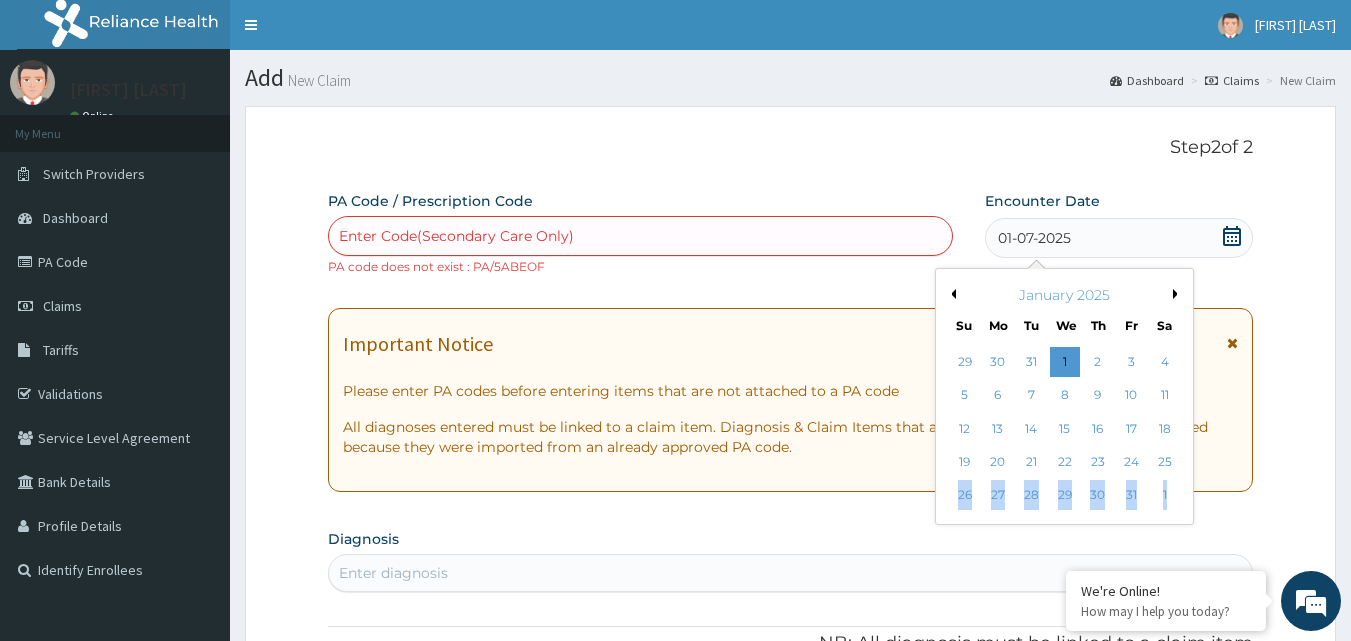 click on "Next Month" at bounding box center [1178, 294] 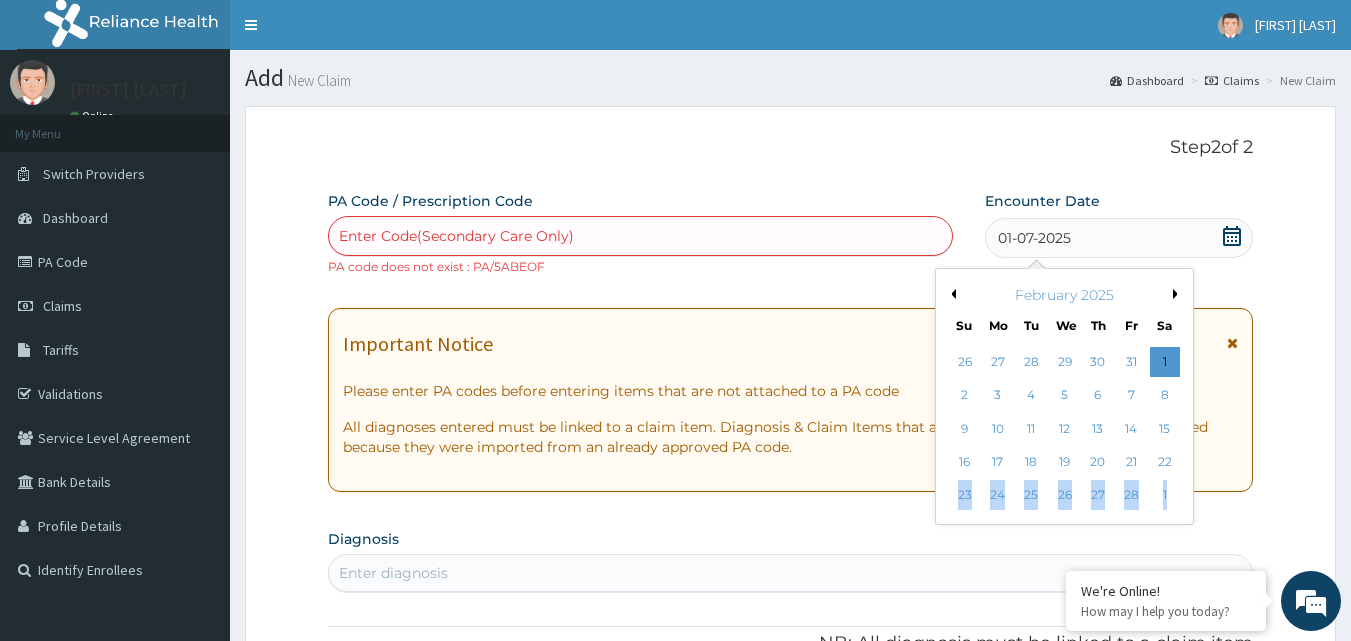 click on "Next Month" at bounding box center [1178, 294] 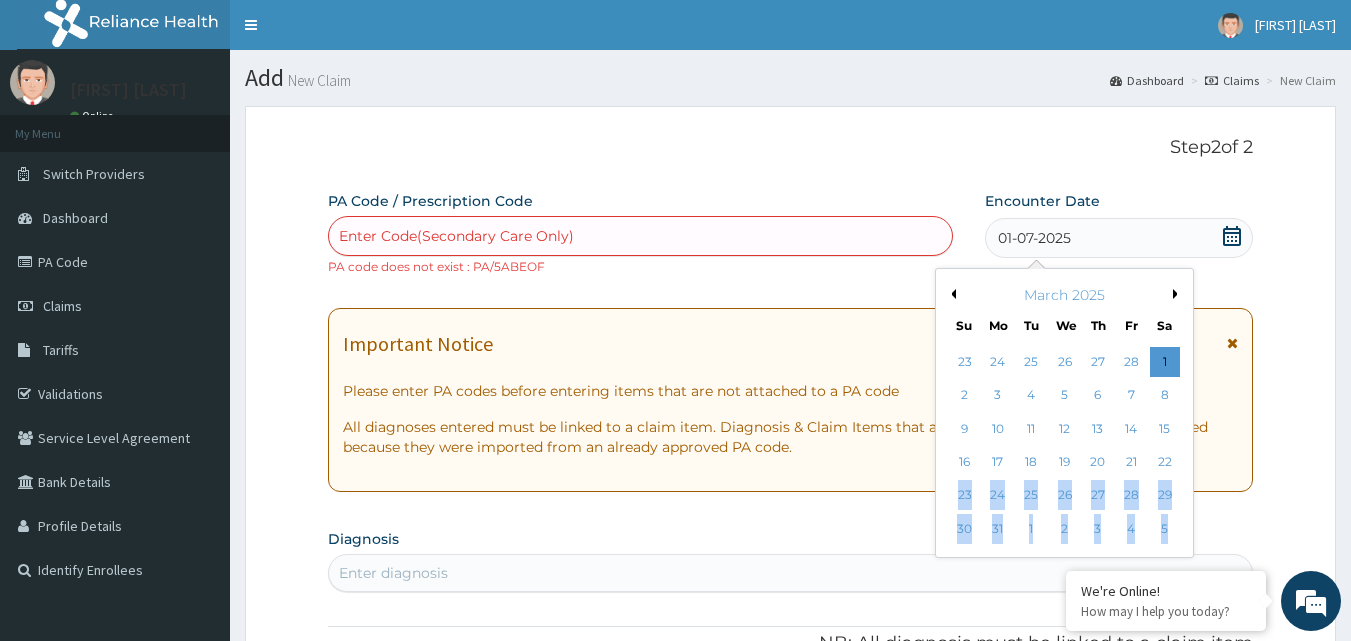click on "Next Month" at bounding box center [1178, 294] 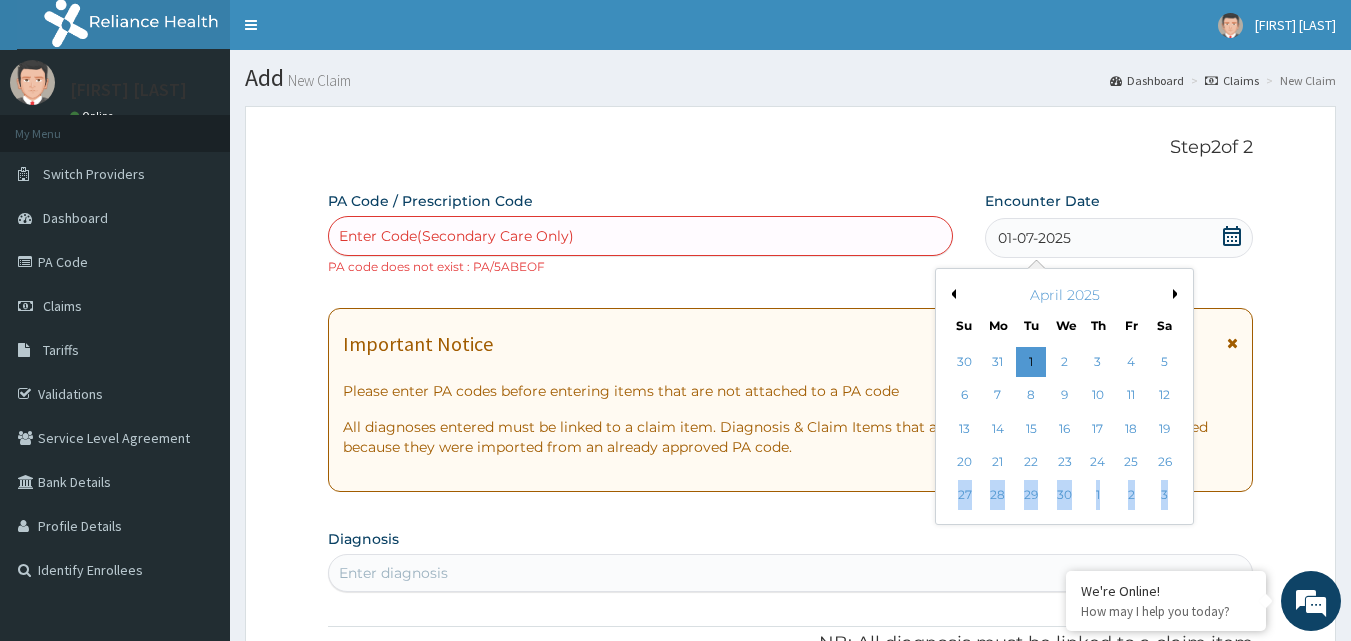 click on "Next Month" at bounding box center [1178, 294] 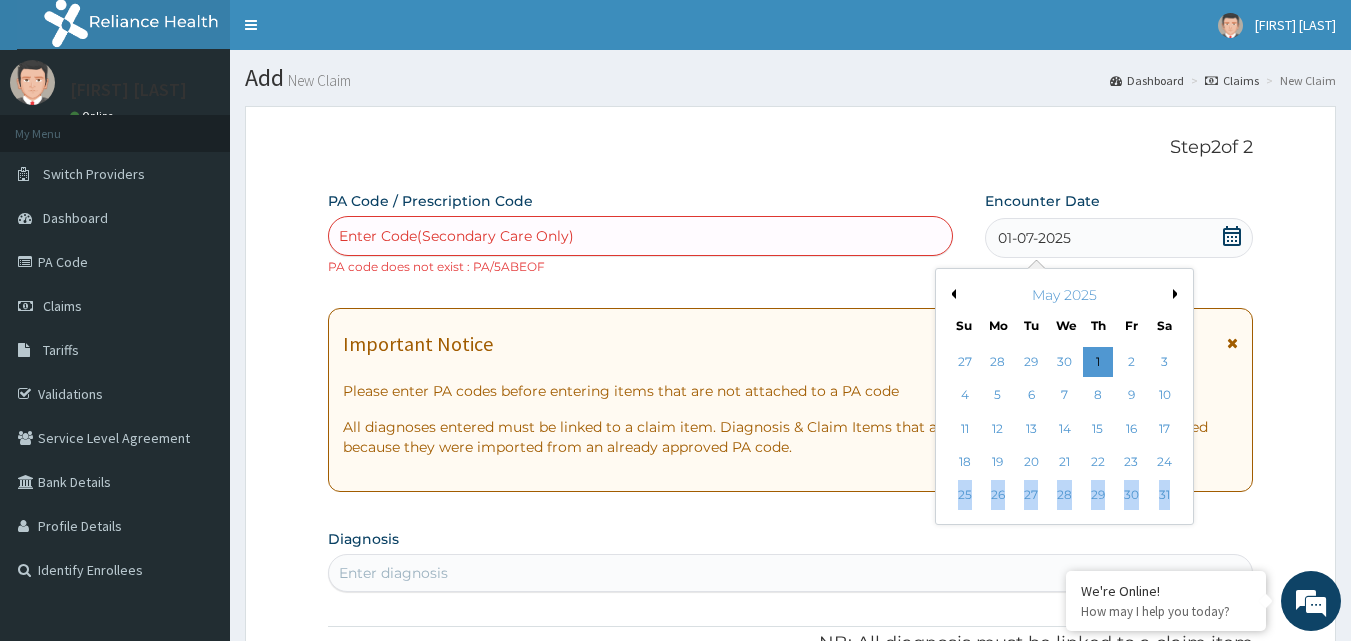 click on "Next Month" at bounding box center (1178, 294) 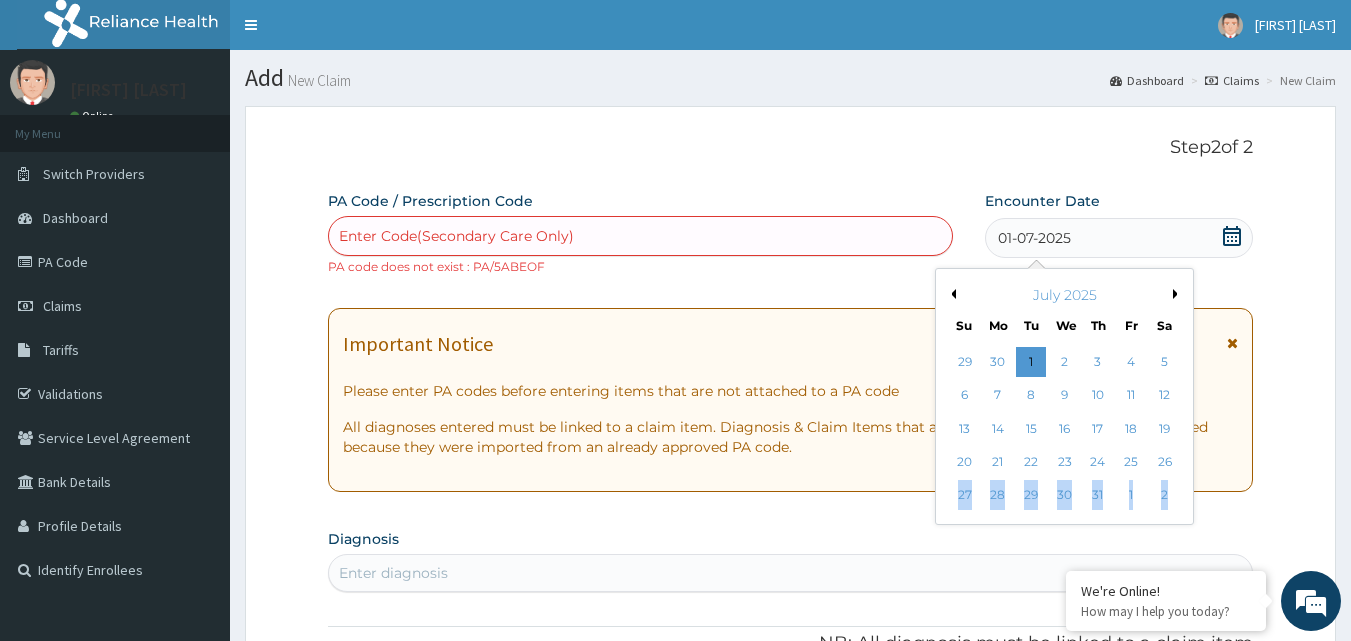 click on "Next Month" at bounding box center [1178, 294] 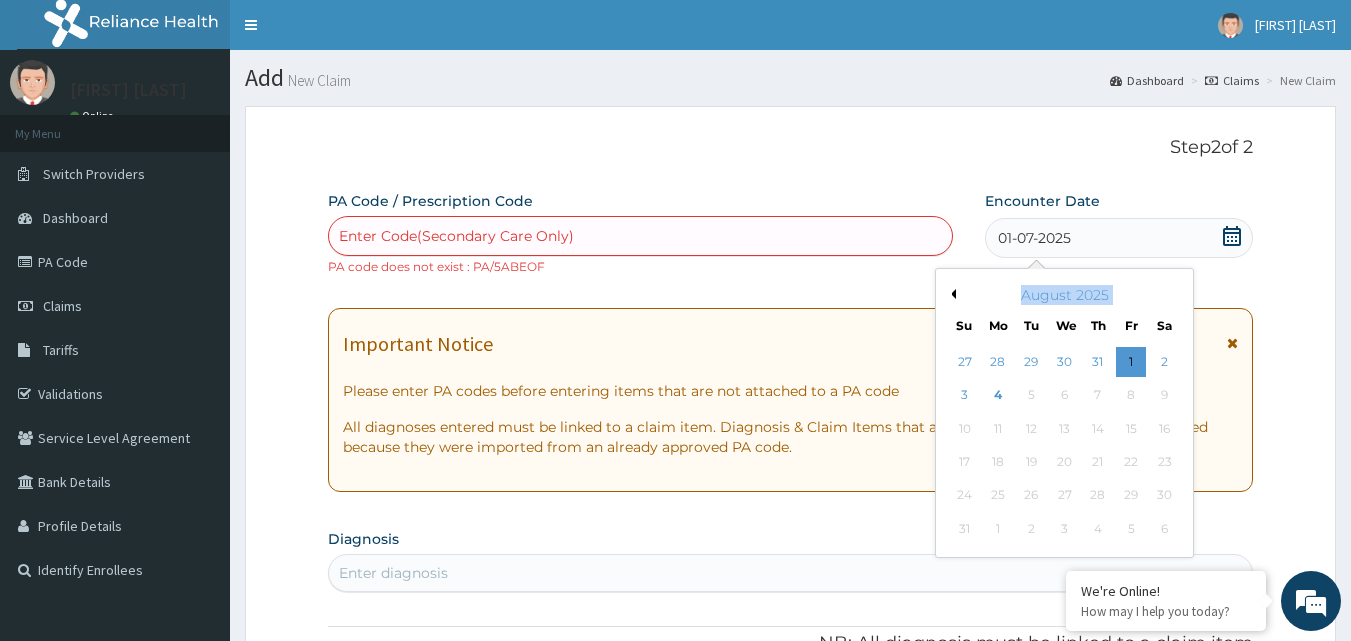 click on "August 2025" at bounding box center (1064, 295) 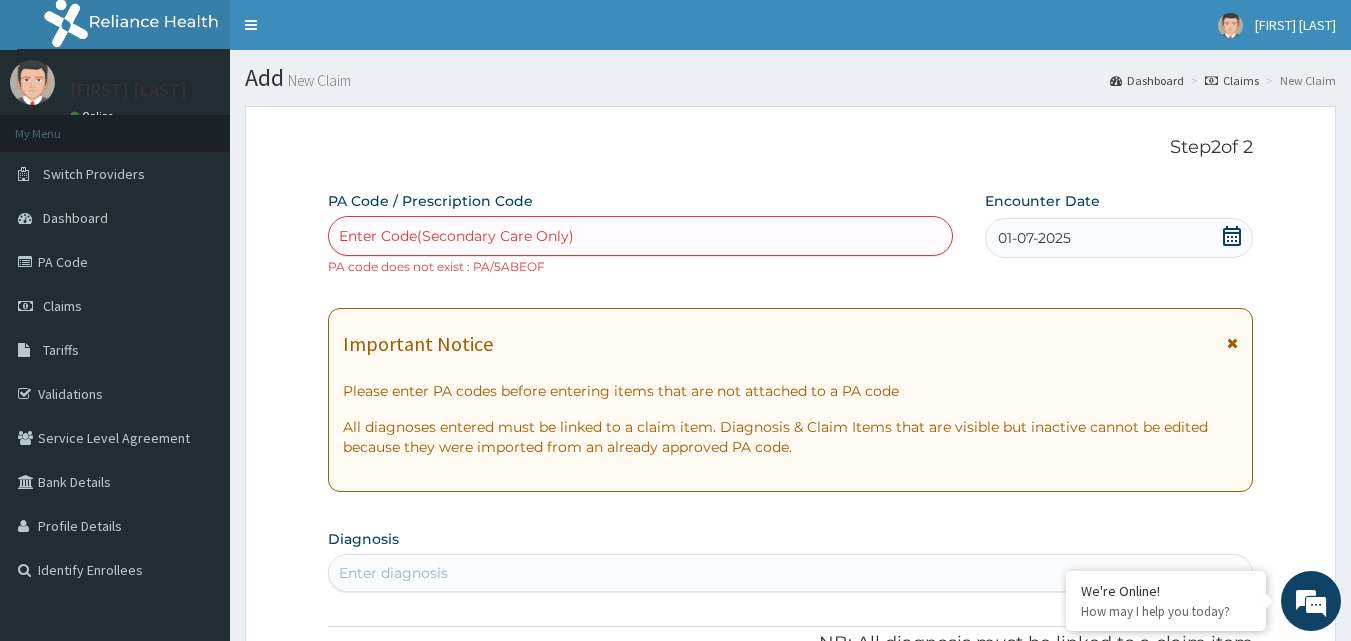 click on "Enter Code(Secondary Care Only)" at bounding box center (641, 236) 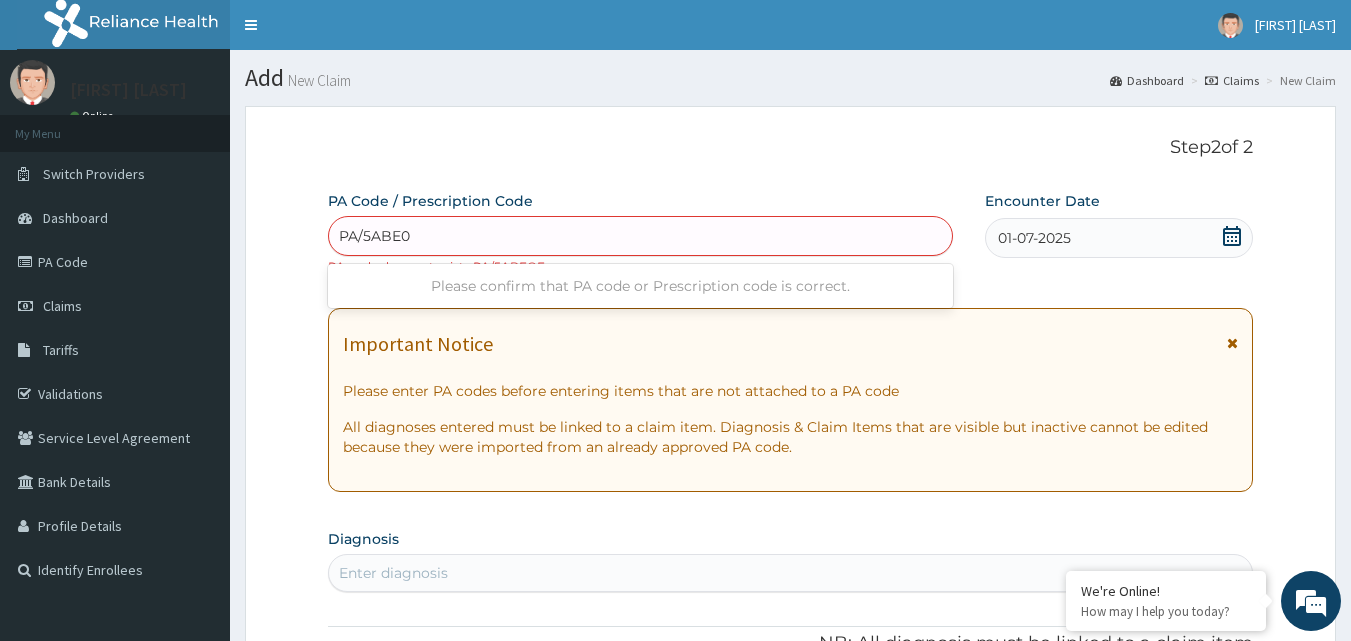 type on "PA/5ABE0F" 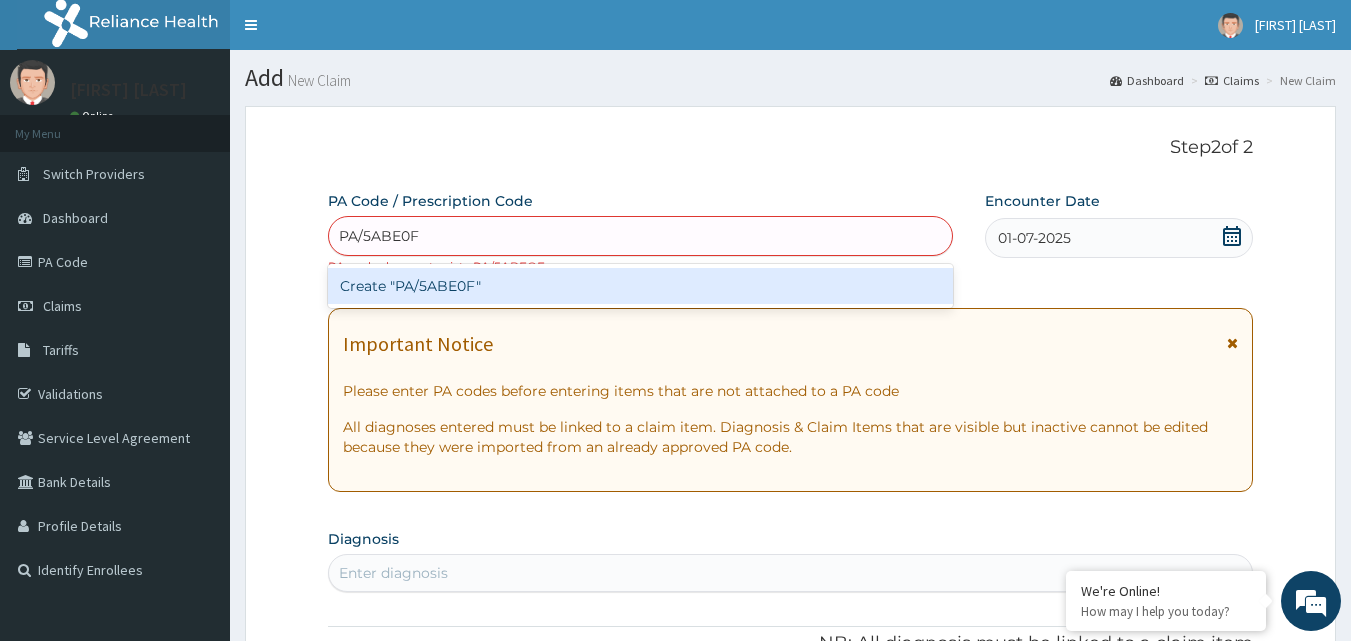 click on "Create "PA/5ABE0F"" at bounding box center [641, 286] 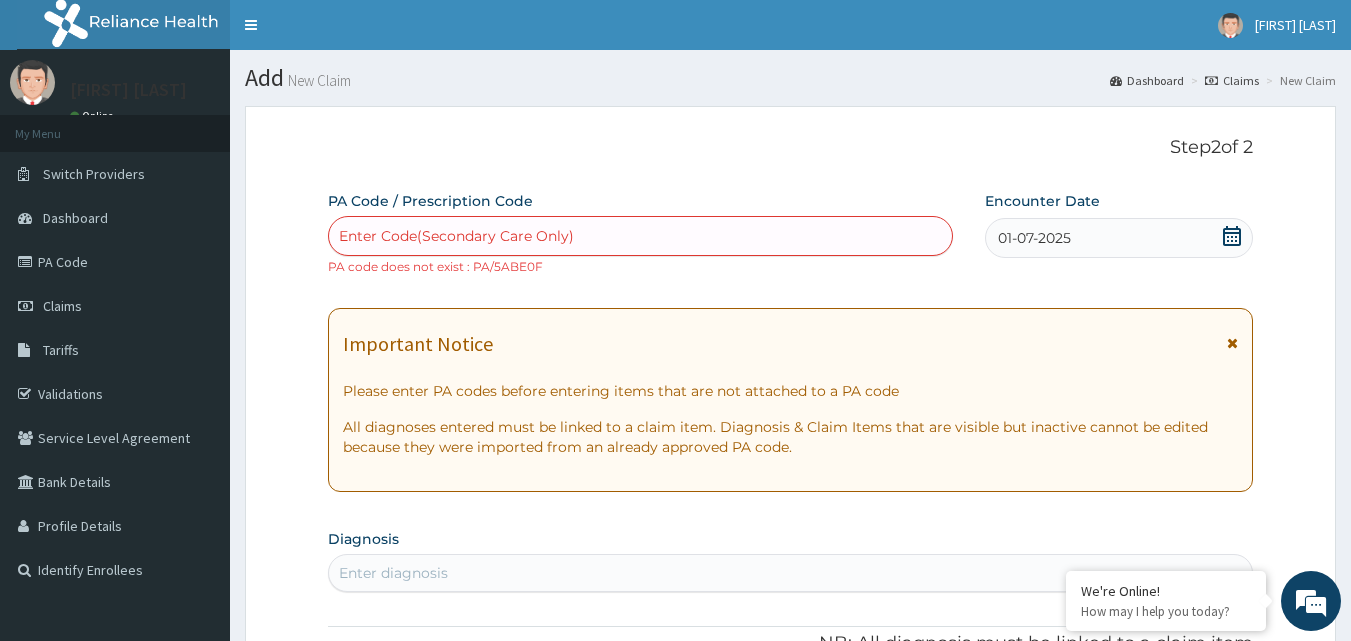click 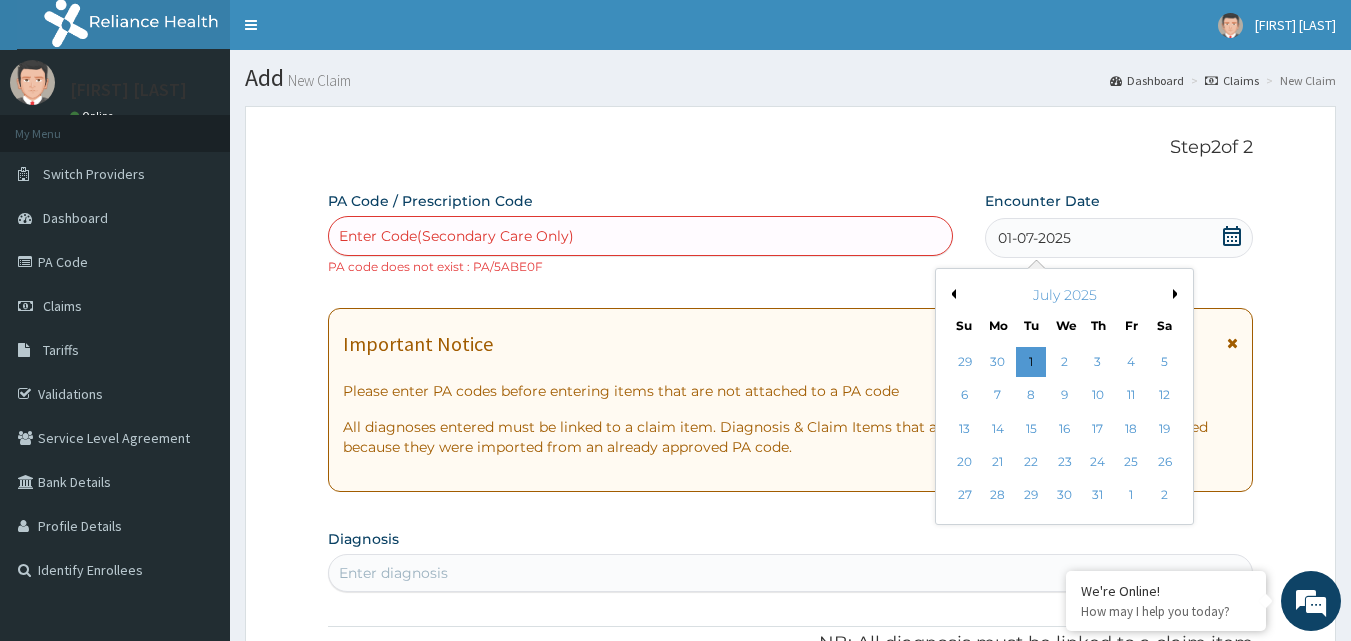 click on "July 2025" at bounding box center (1064, 295) 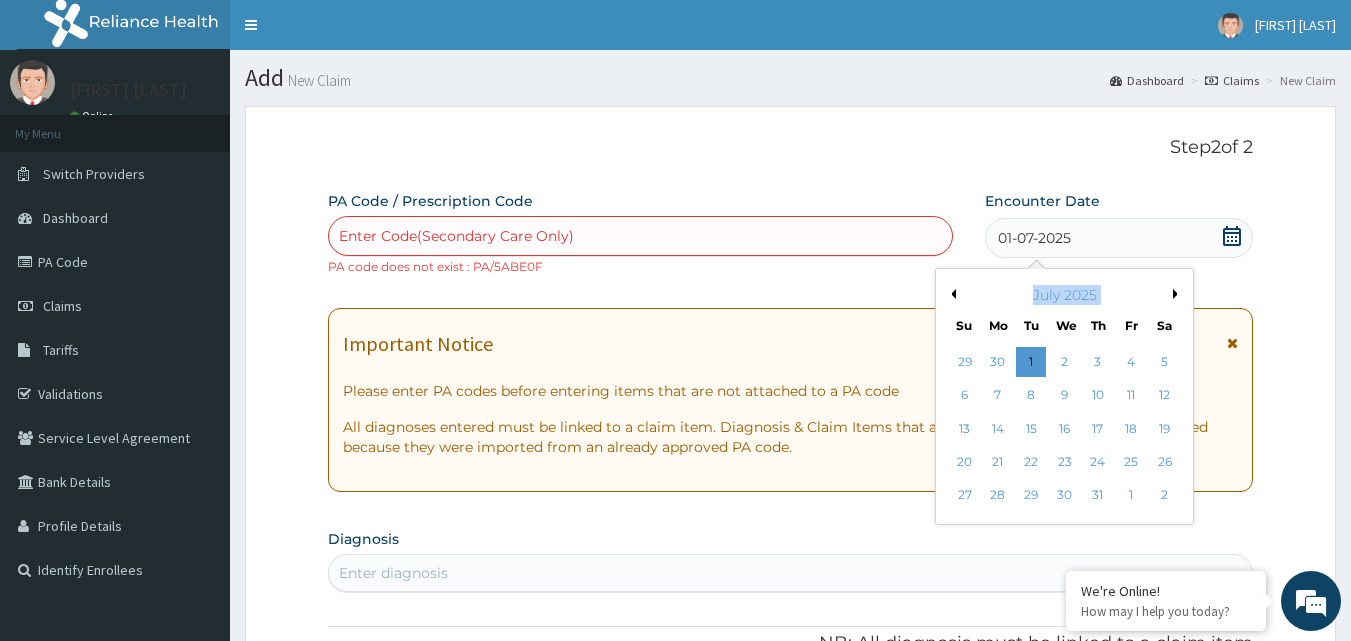 click on "July 2025" at bounding box center (1064, 295) 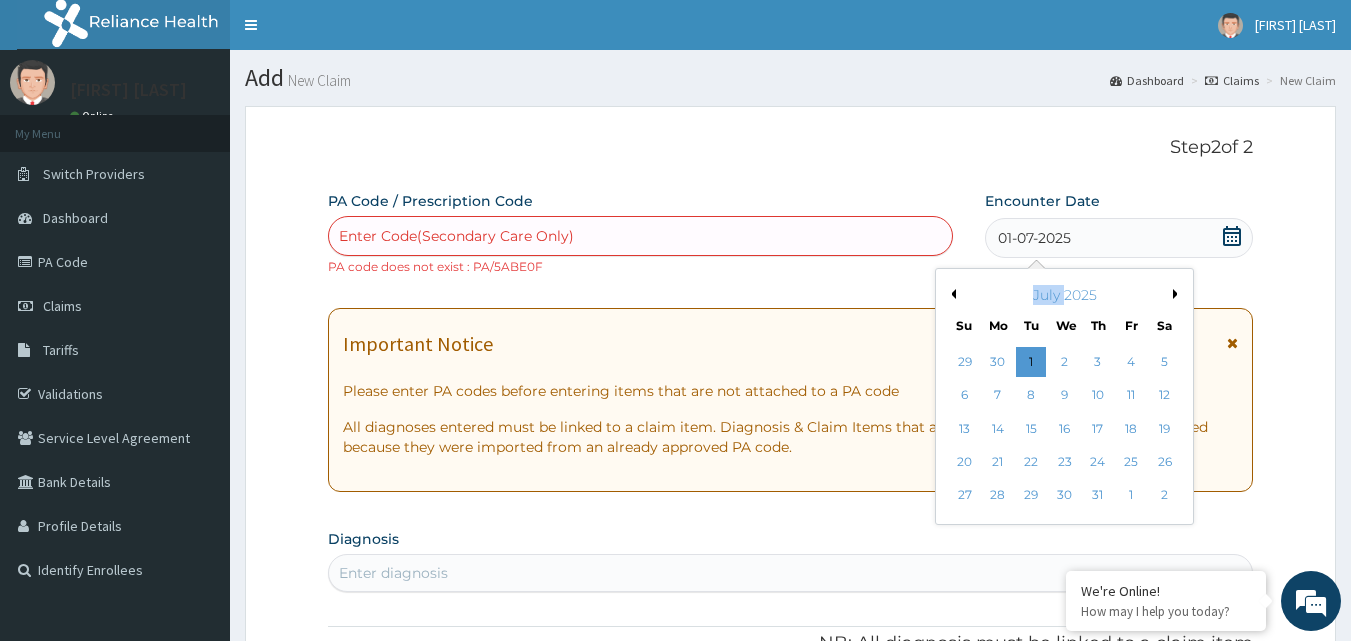 click on "July 2025" at bounding box center (1064, 295) 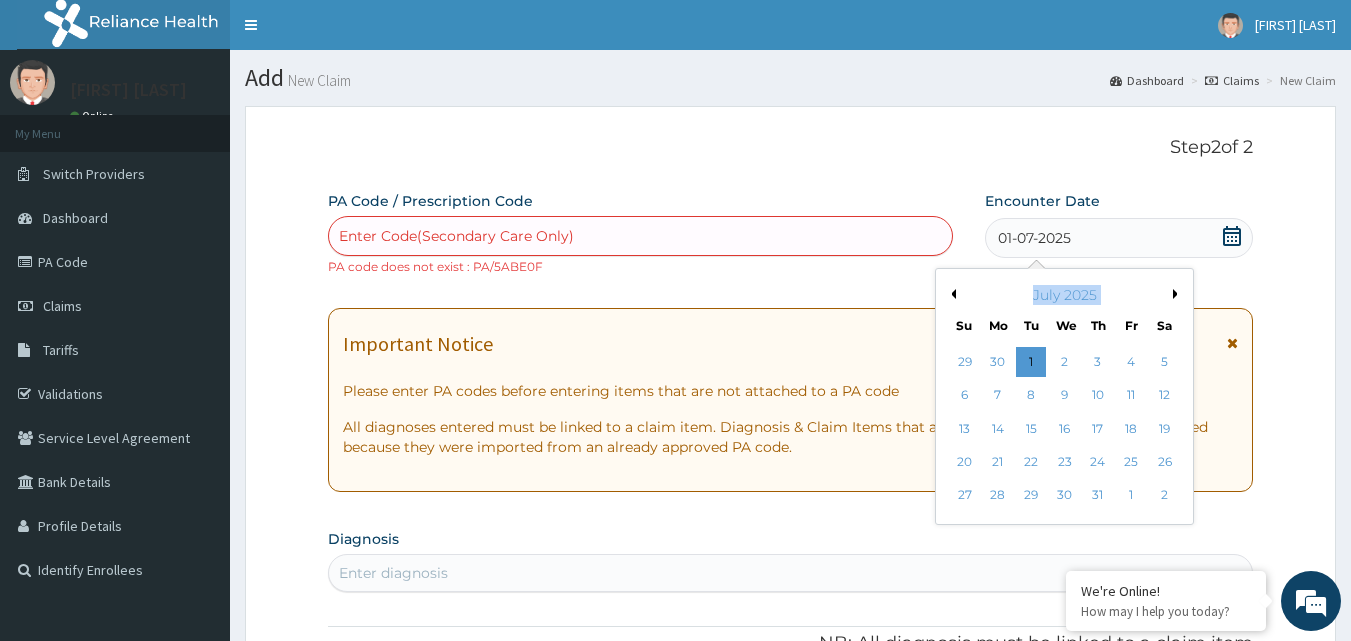 click on "July 2025" at bounding box center [1064, 295] 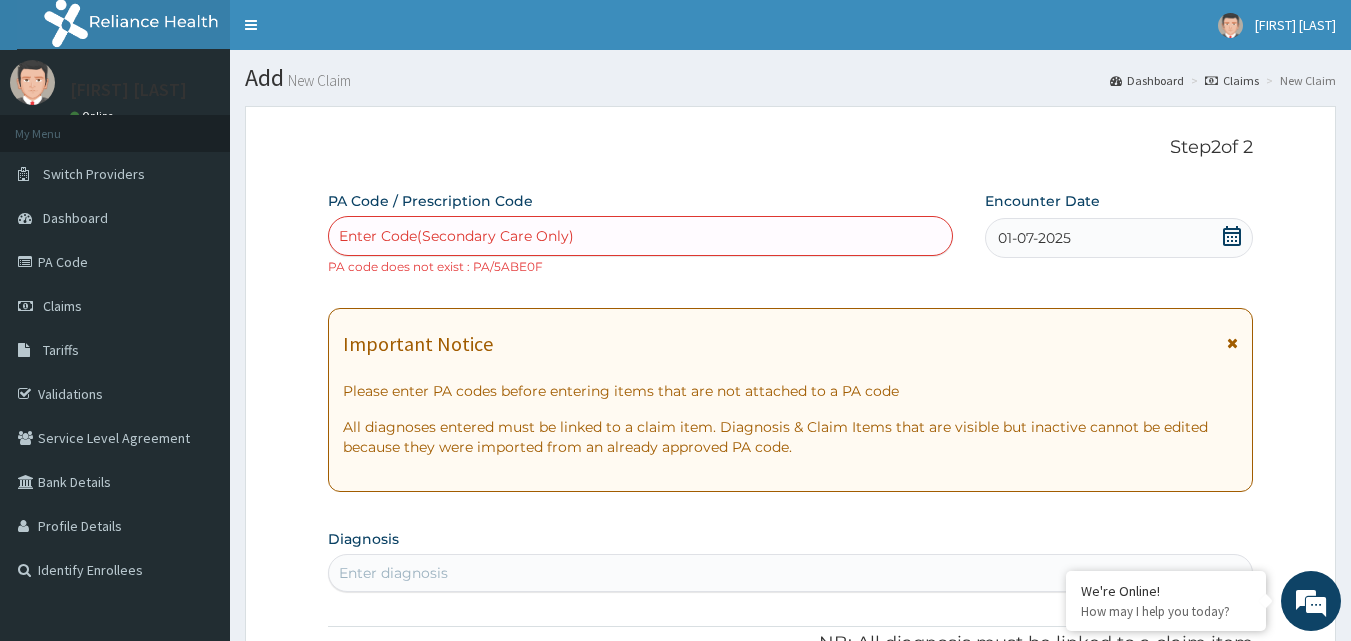 click on "Step  2  of 2 PA Code / Prescription Code Enter Code(Secondary Care Only) PA code does not exist : PA/5ABE0F Encounter Date 01-07-2025 Important Notice Please enter PA codes before entering items that are not attached to a PA code   All diagnoses entered must be linked to a claim item. Diagnosis & Claim Items that are visible but inactive cannot be edited because they were imported from an already approved PA code. Diagnosis Enter diagnosis NB: All diagnosis must be linked to a claim item Claim Items No claim item Types Select Type Item Select Item Pair Diagnosis Select Diagnosis Unit Price 0 Add Comment     Previous   Submit" at bounding box center [790, 747] 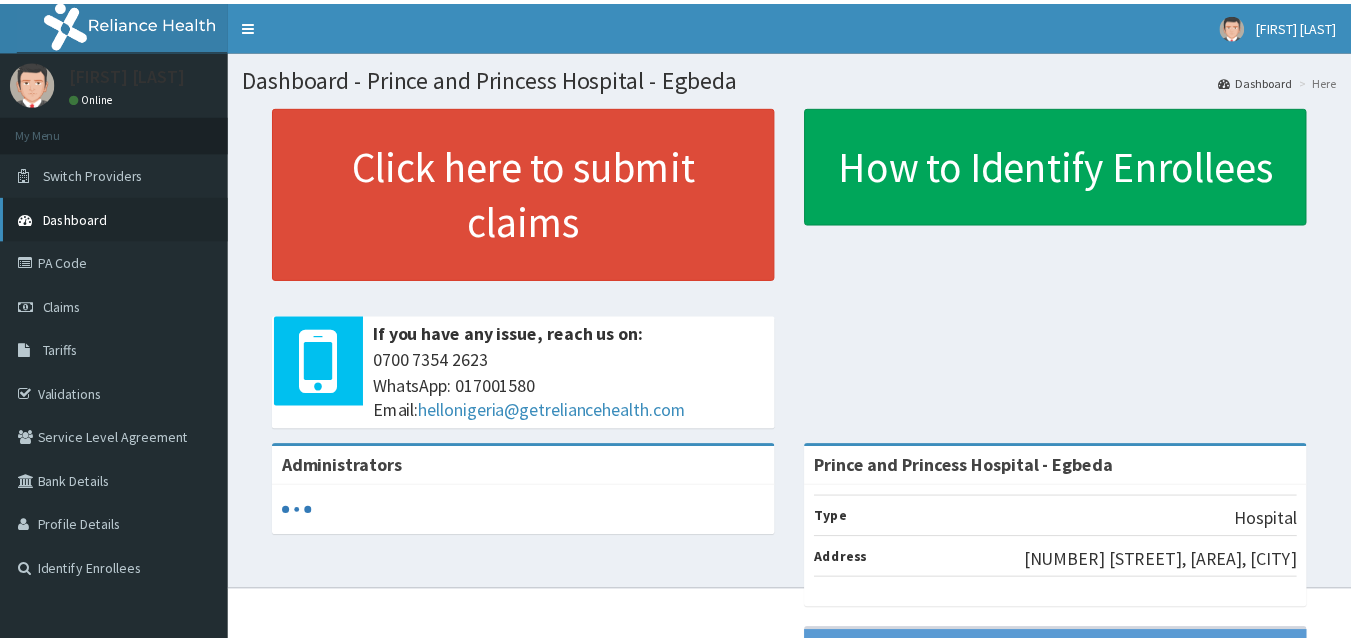 scroll, scrollTop: 0, scrollLeft: 0, axis: both 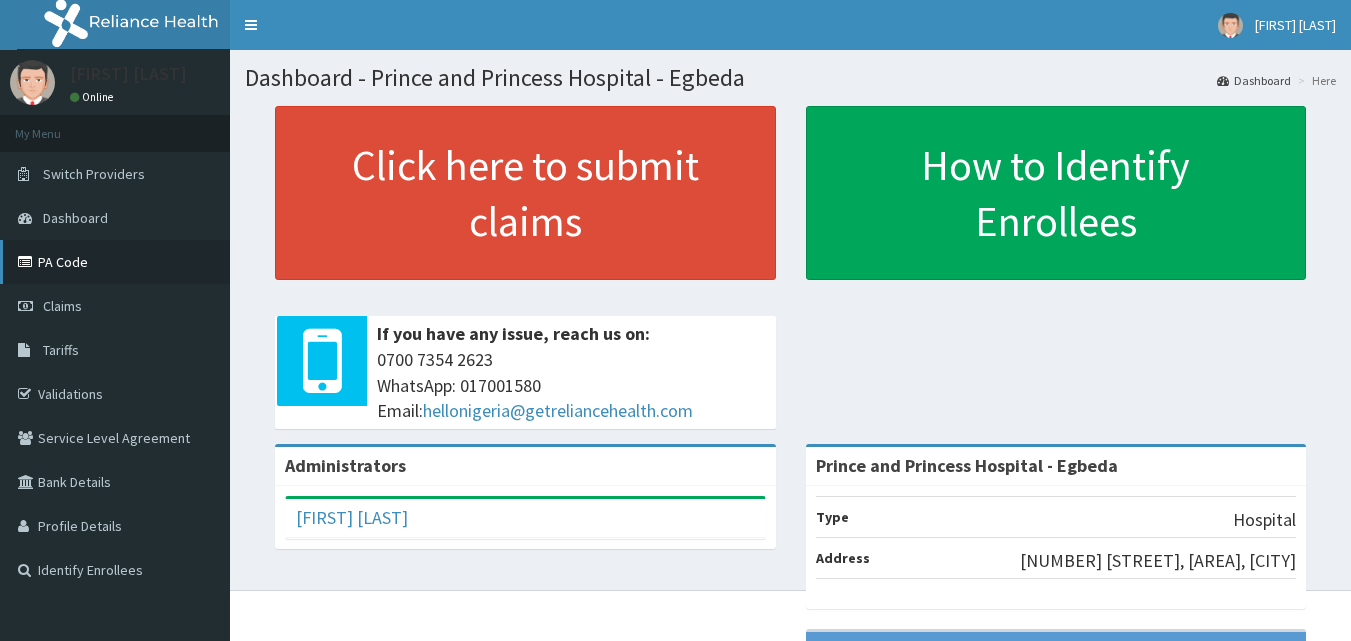 click on "PA Code" at bounding box center [115, 262] 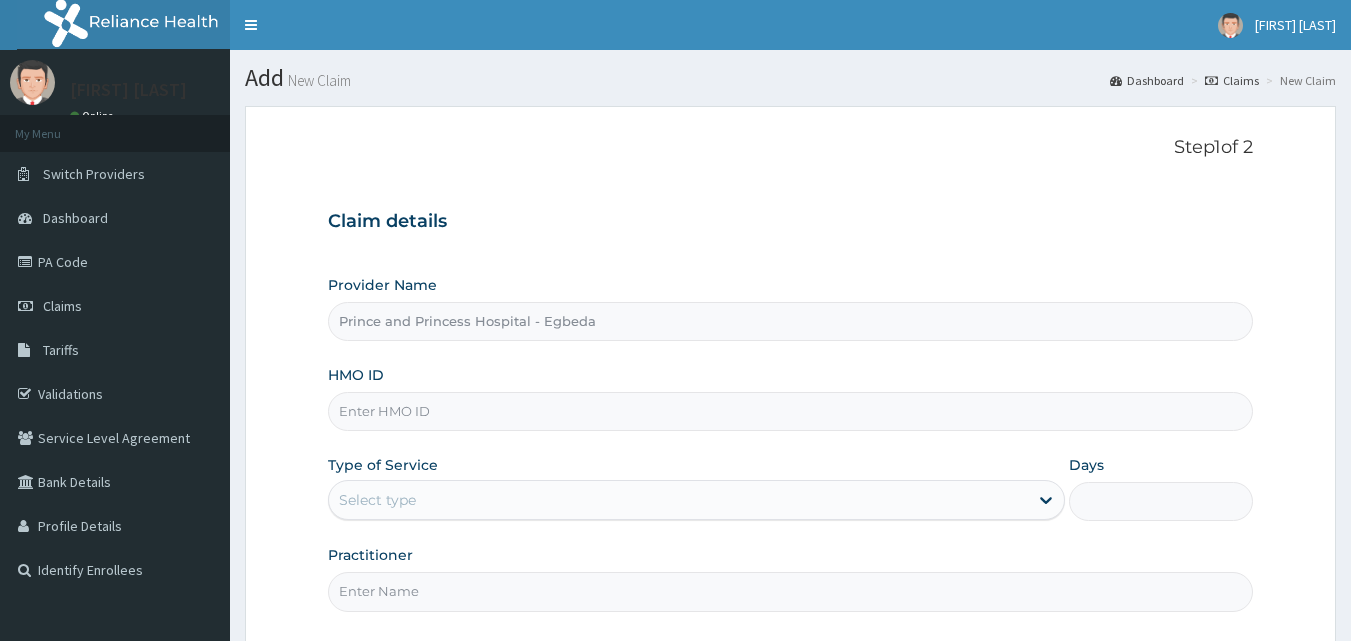 scroll, scrollTop: 187, scrollLeft: 0, axis: vertical 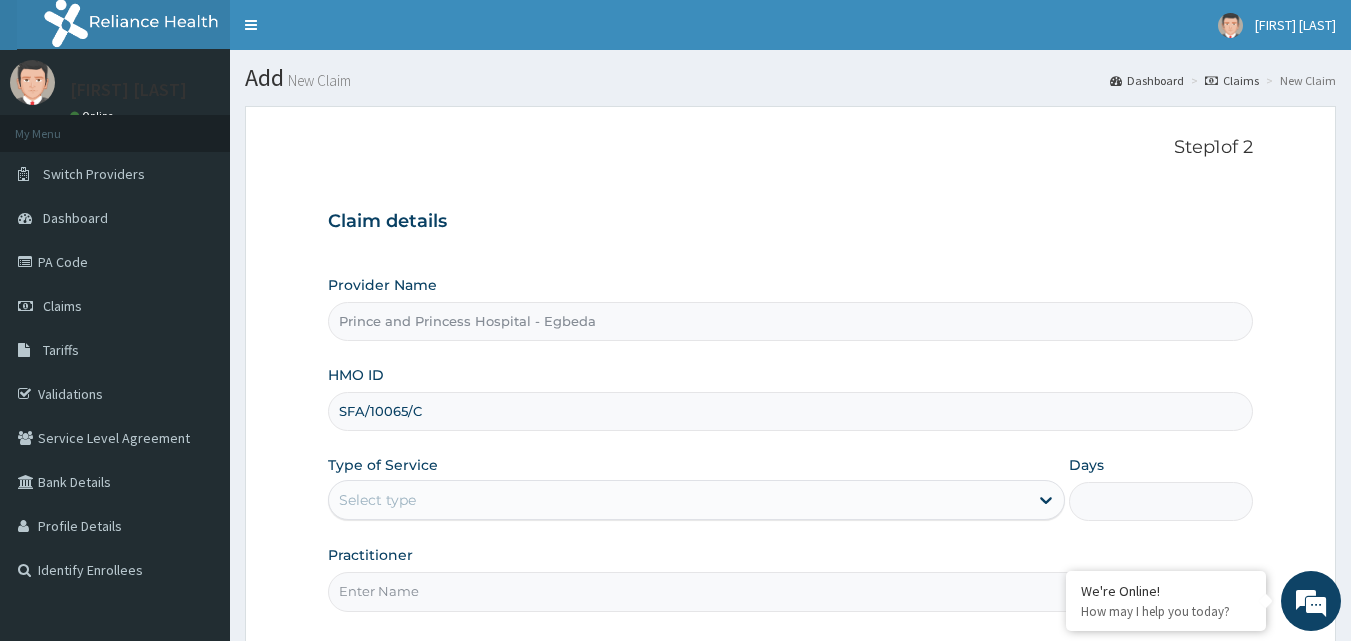 type on "SFA/10065/C" 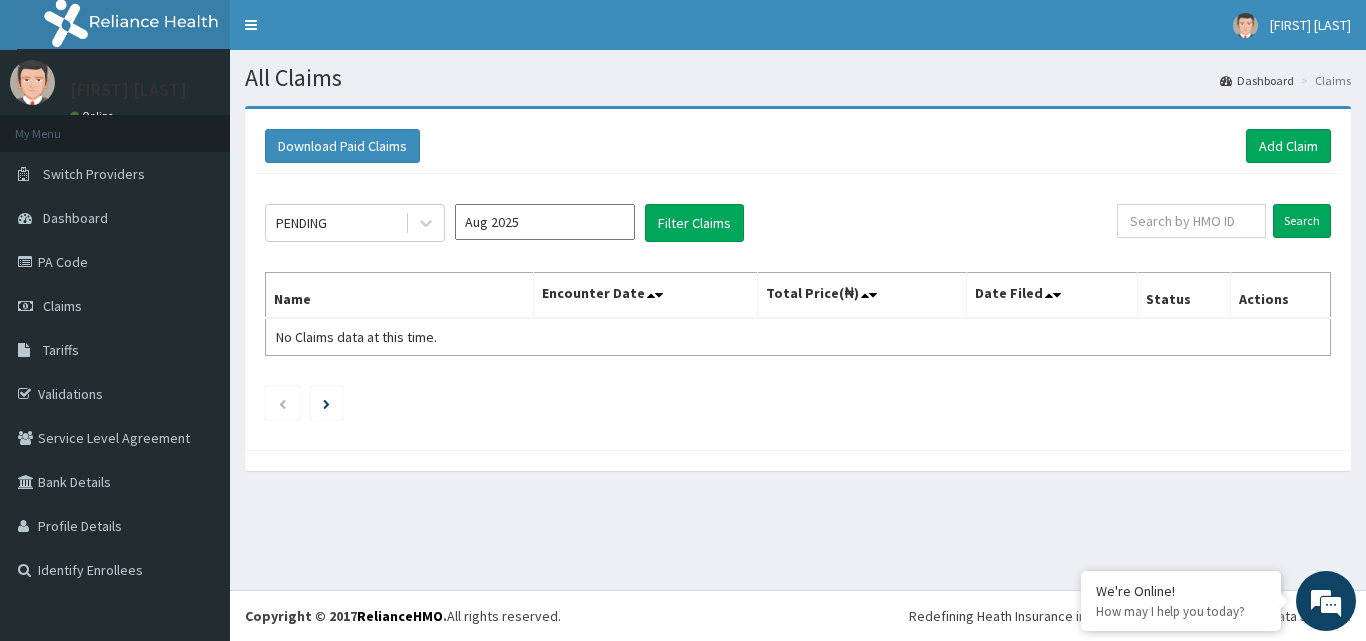 click on "Add Claim" at bounding box center [1288, 146] 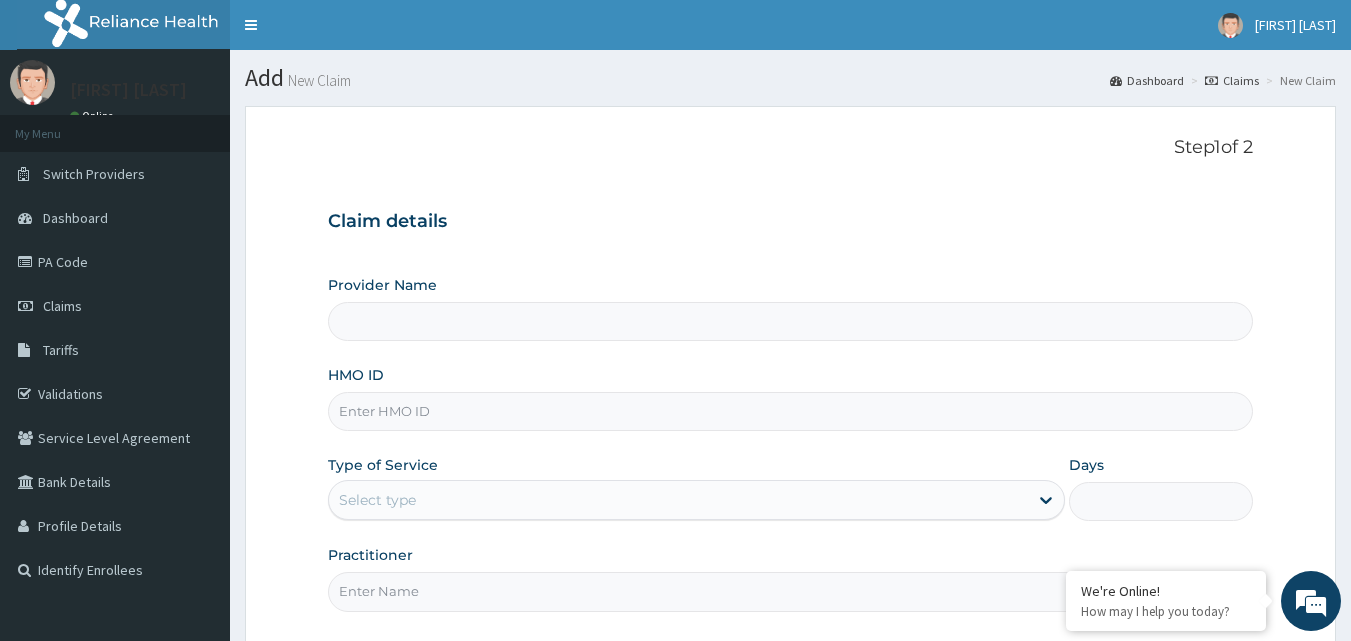 scroll, scrollTop: 0, scrollLeft: 0, axis: both 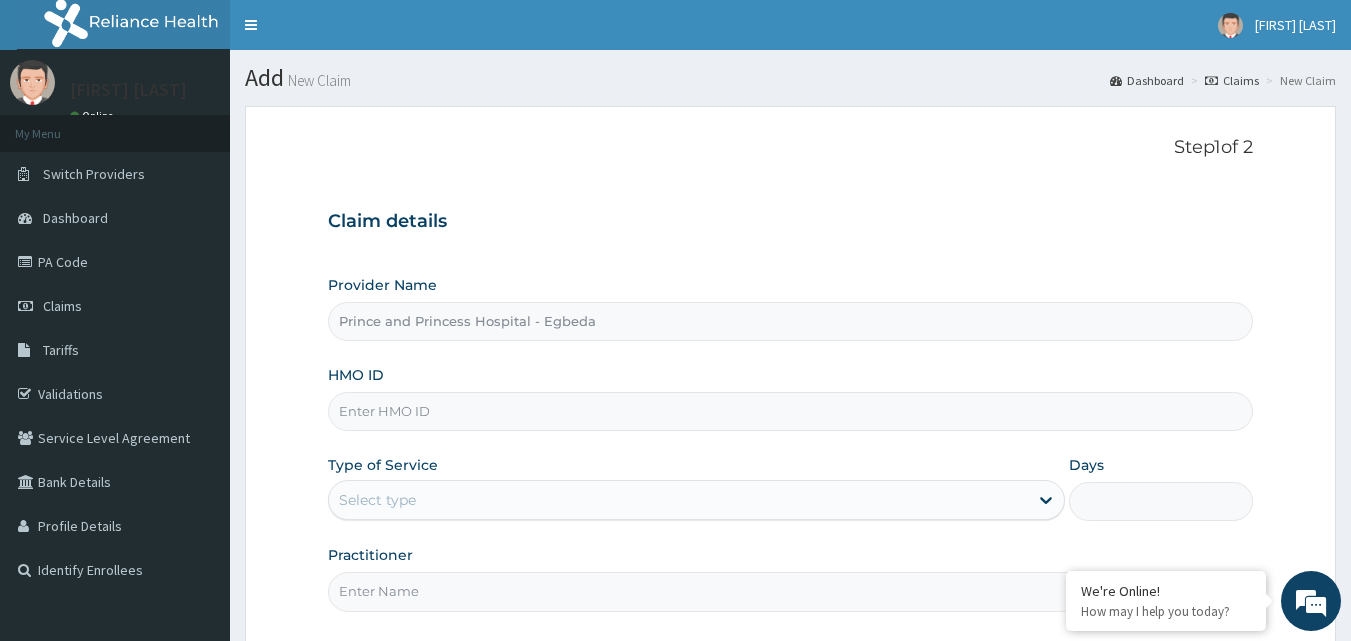 click on "HMO ID" at bounding box center (791, 411) 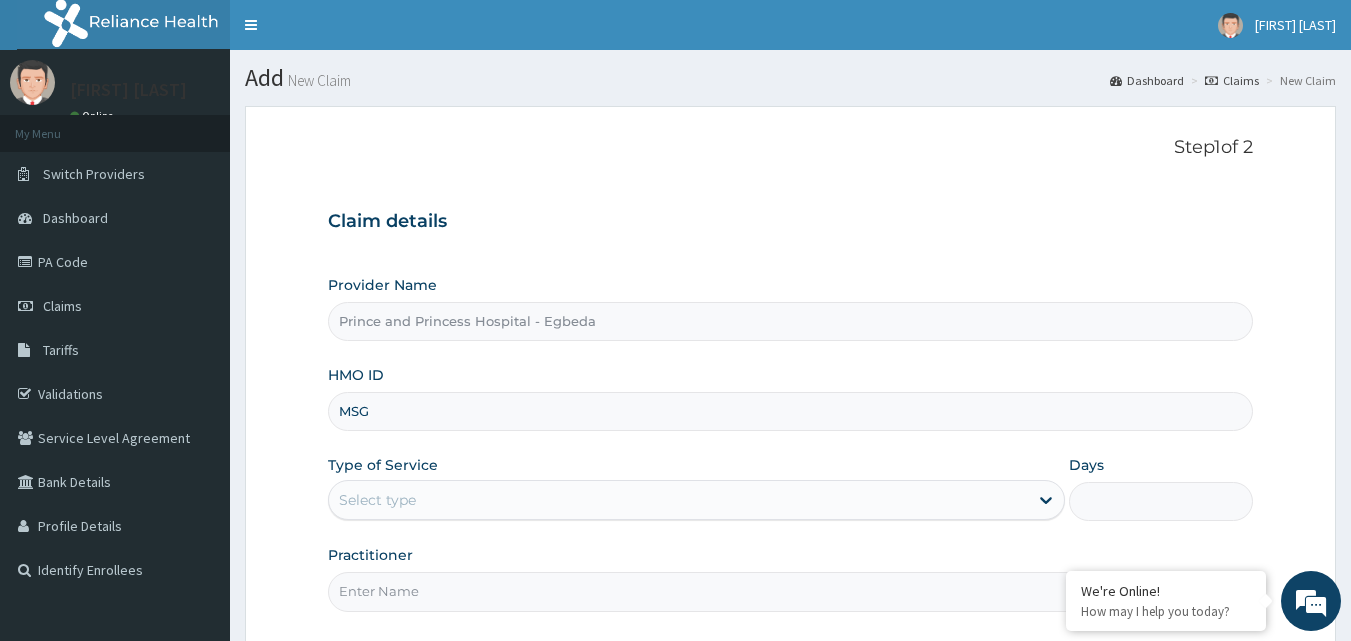 scroll, scrollTop: 0, scrollLeft: 0, axis: both 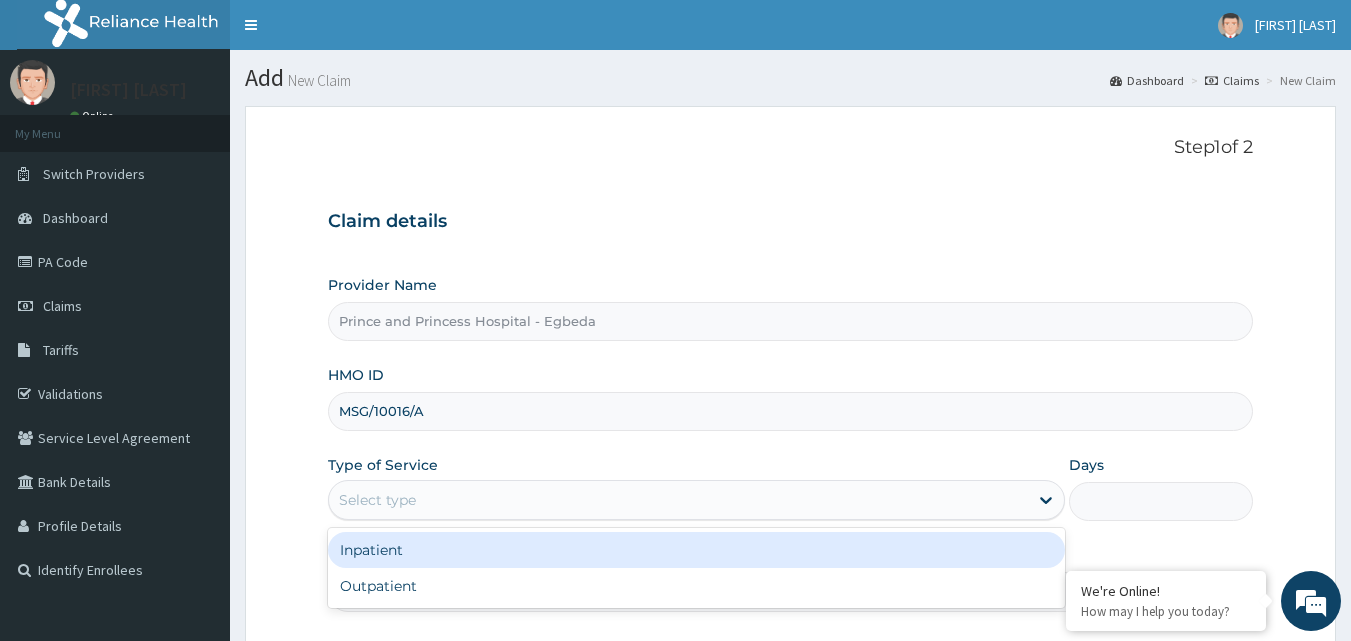 click on "Select type" at bounding box center (678, 500) 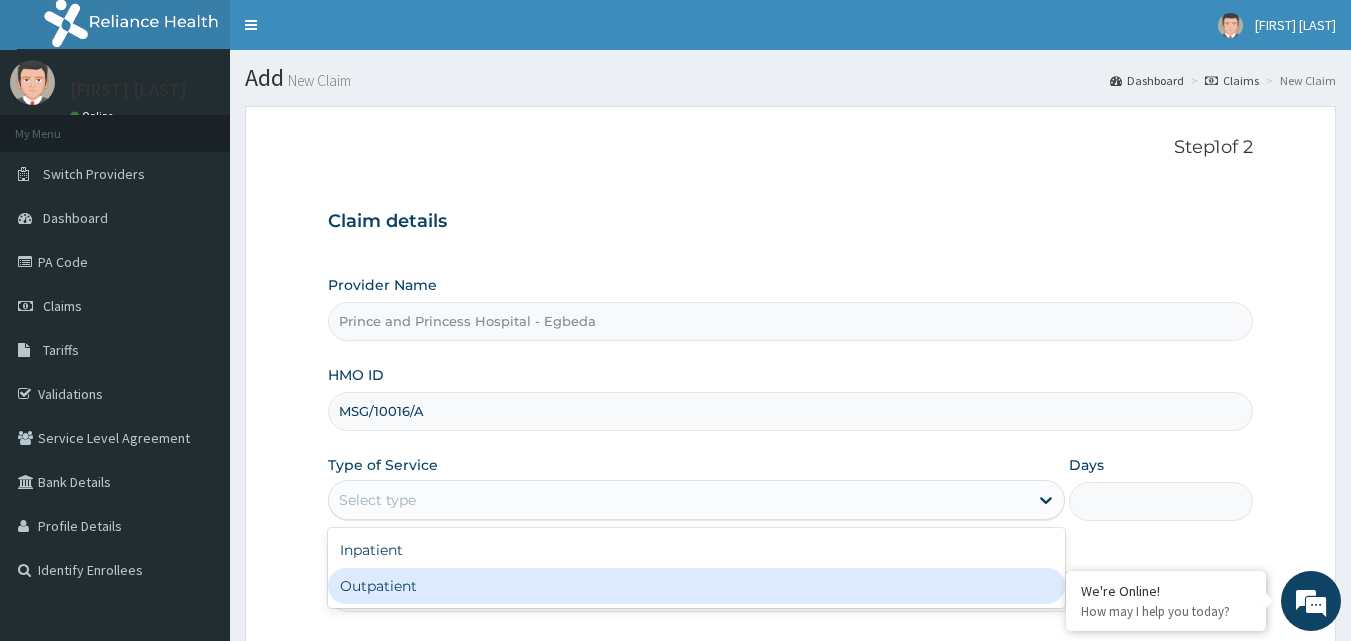 click on "Outpatient" at bounding box center [696, 586] 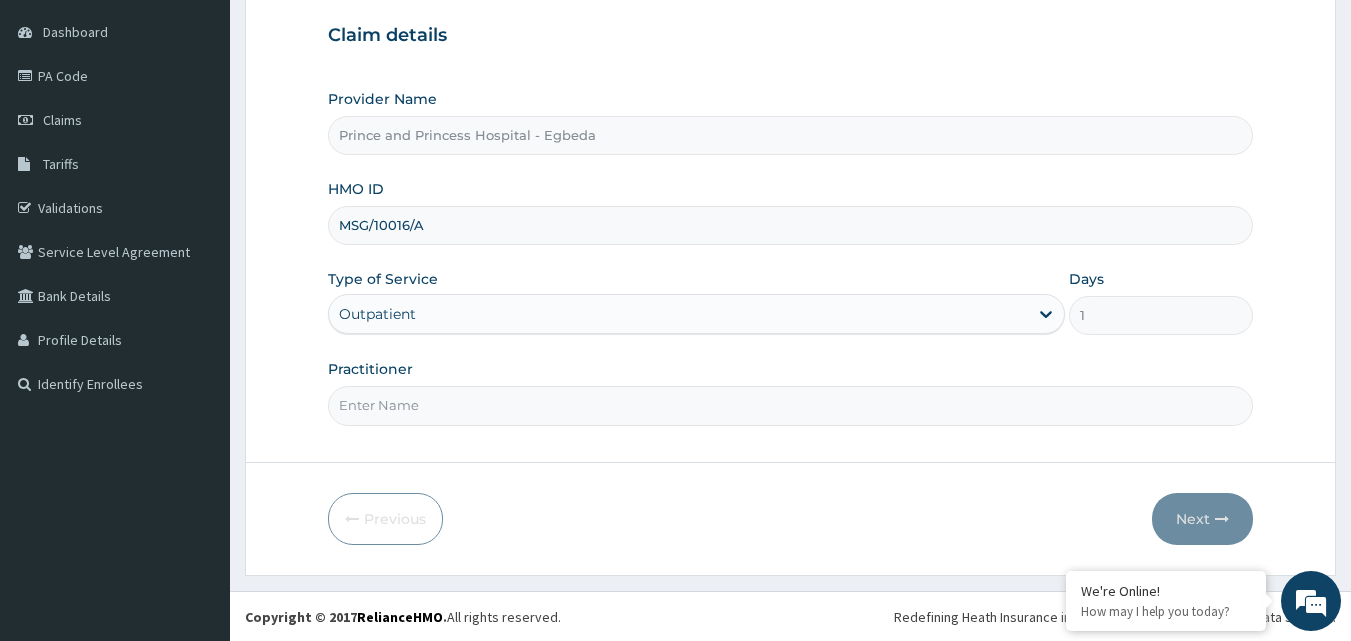 scroll, scrollTop: 187, scrollLeft: 0, axis: vertical 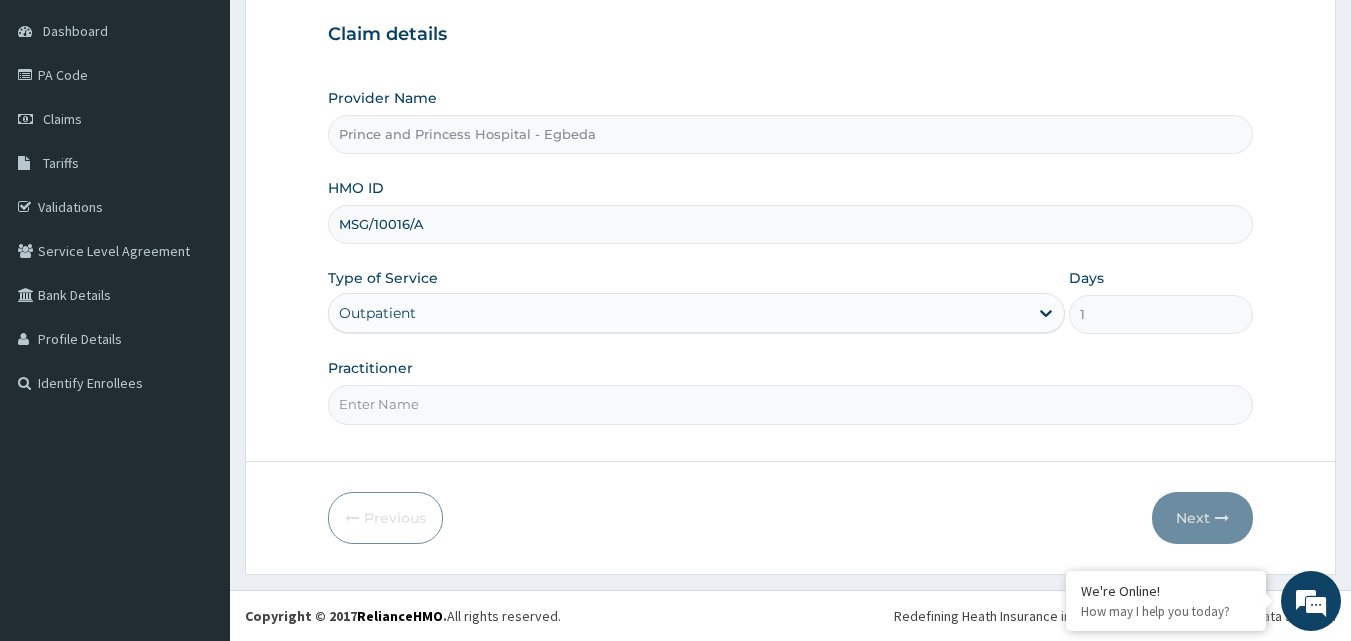 click on "Practitioner" at bounding box center (791, 404) 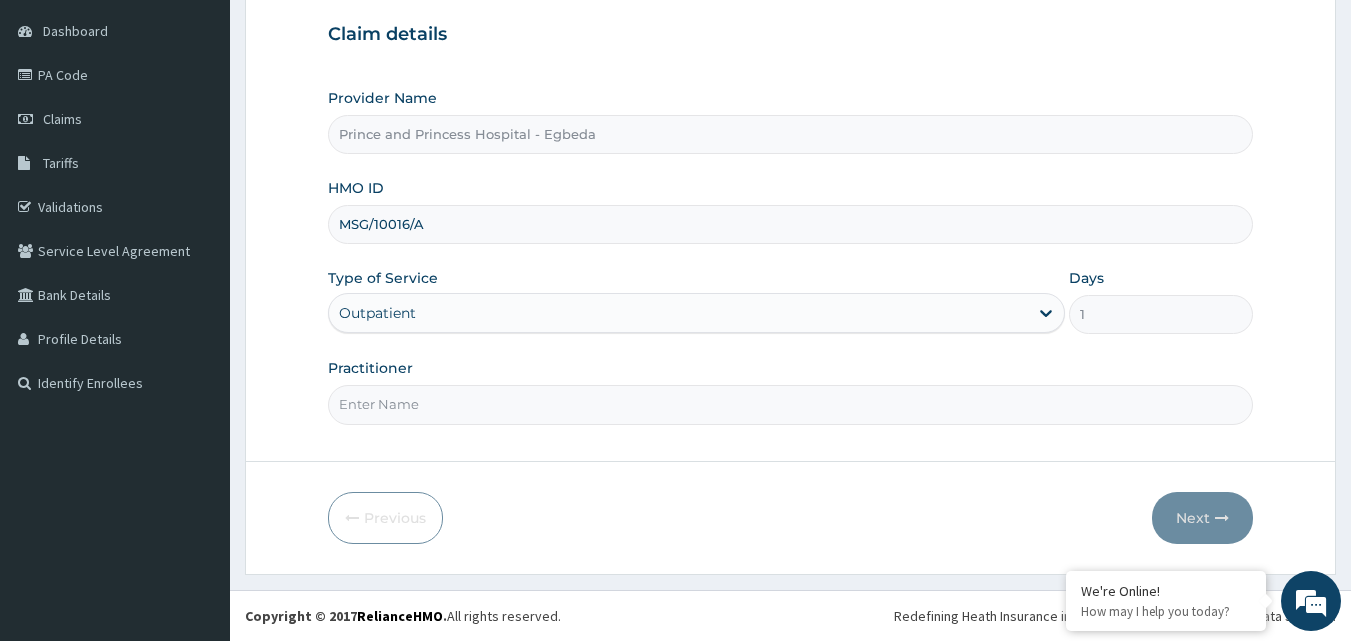 type on "DR FATIMO" 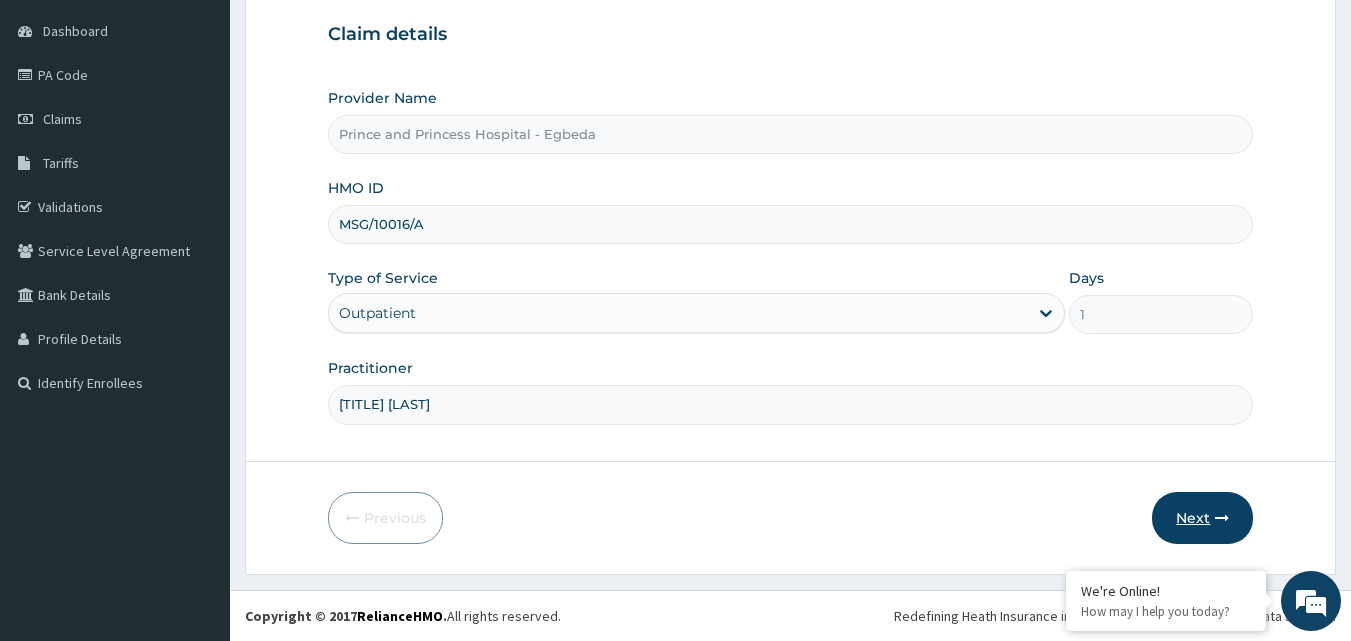 click on "Next" at bounding box center [1202, 518] 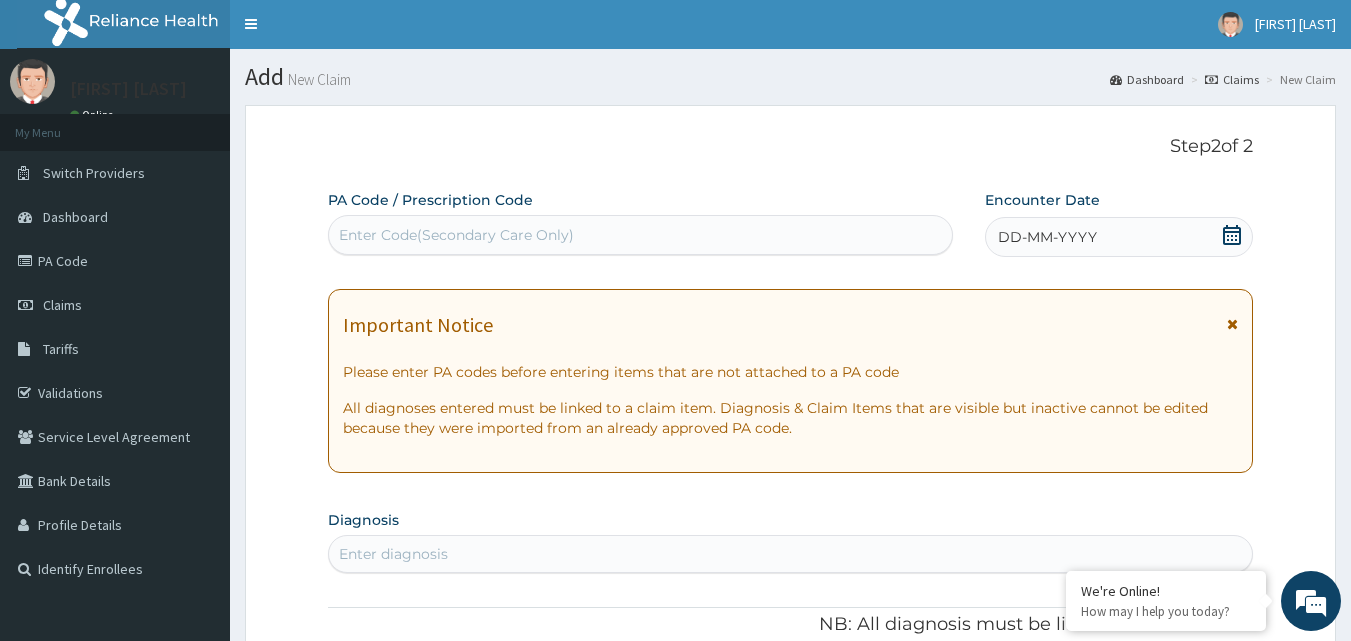 scroll, scrollTop: 0, scrollLeft: 0, axis: both 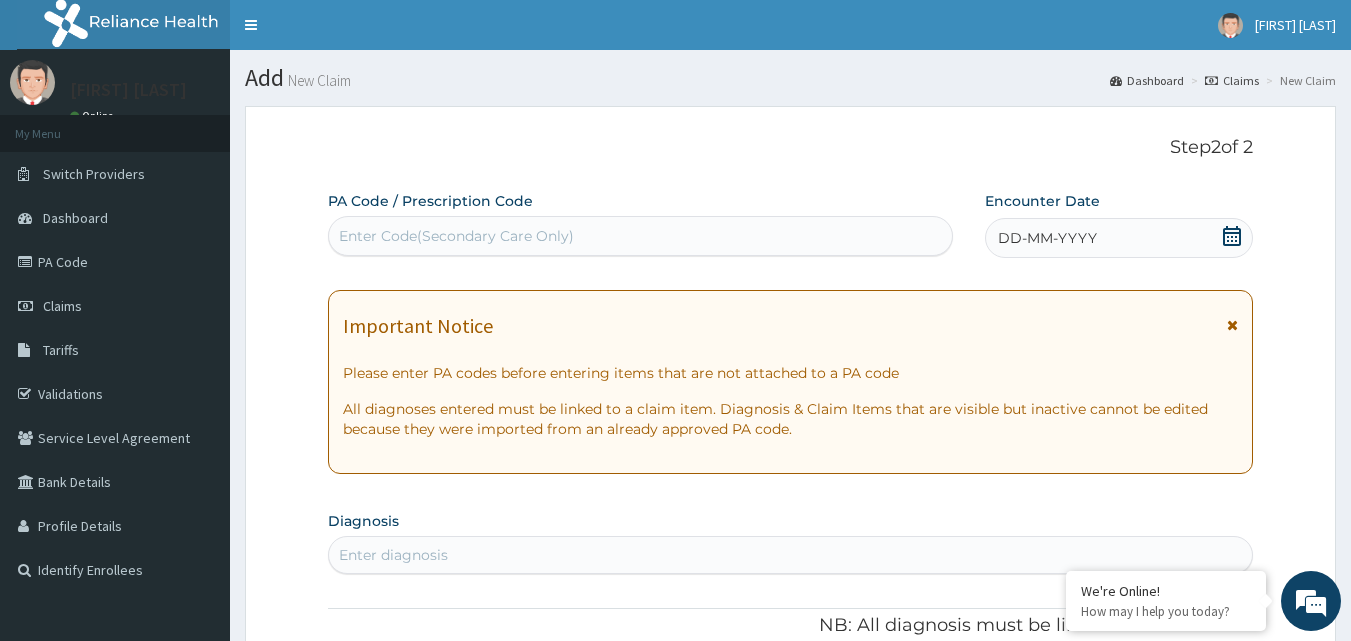 drag, startPoint x: 624, startPoint y: 224, endPoint x: 623, endPoint y: 240, distance: 16.03122 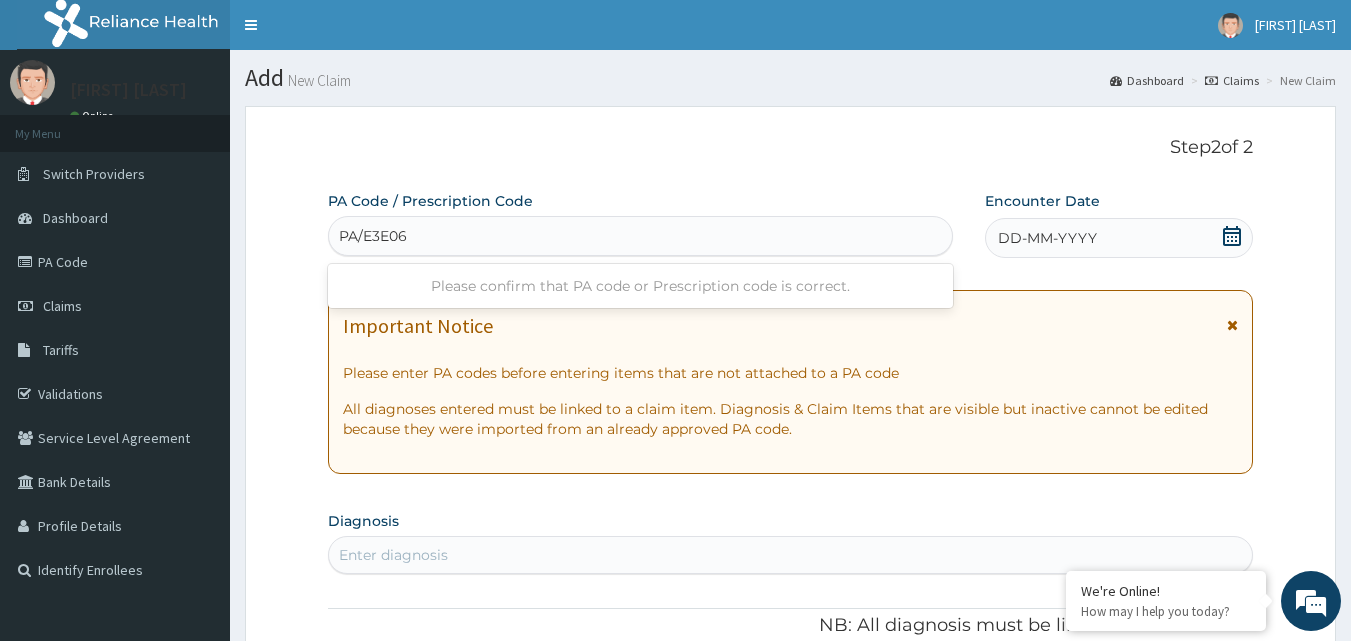 type on "PA/E3E063" 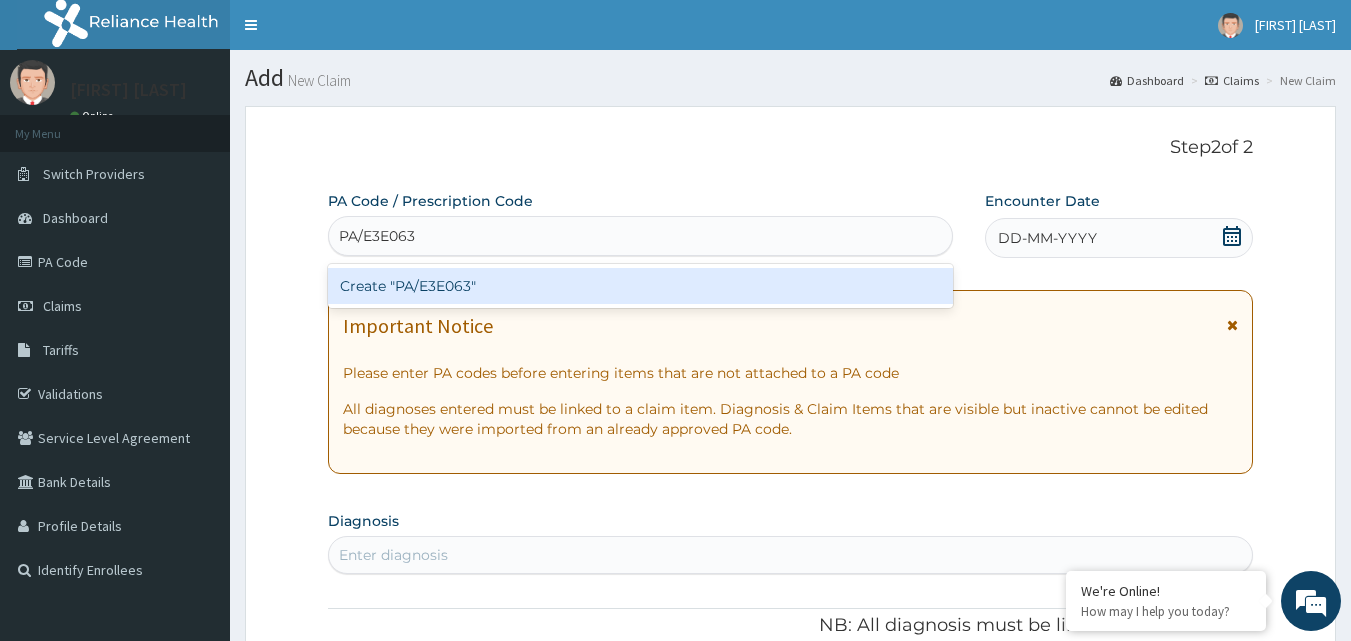 click on "Create "PA/E3E063"" at bounding box center (641, 286) 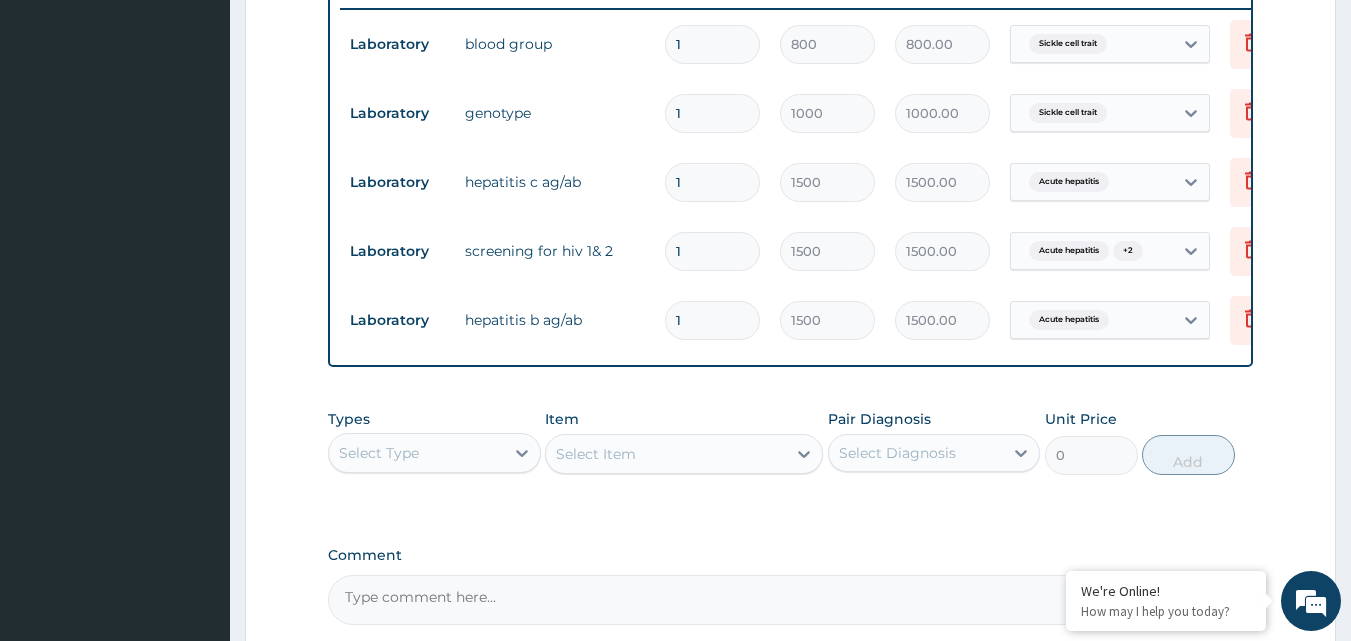 scroll, scrollTop: 888, scrollLeft: 0, axis: vertical 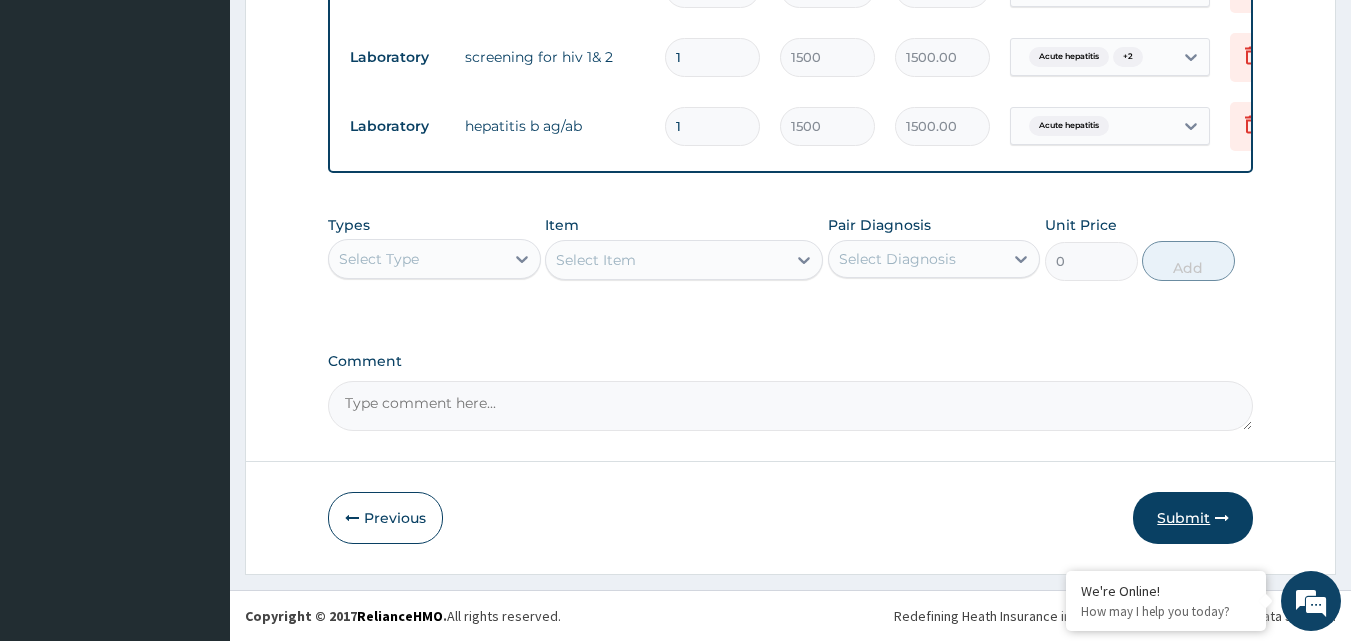 click on "Submit" at bounding box center [1193, 518] 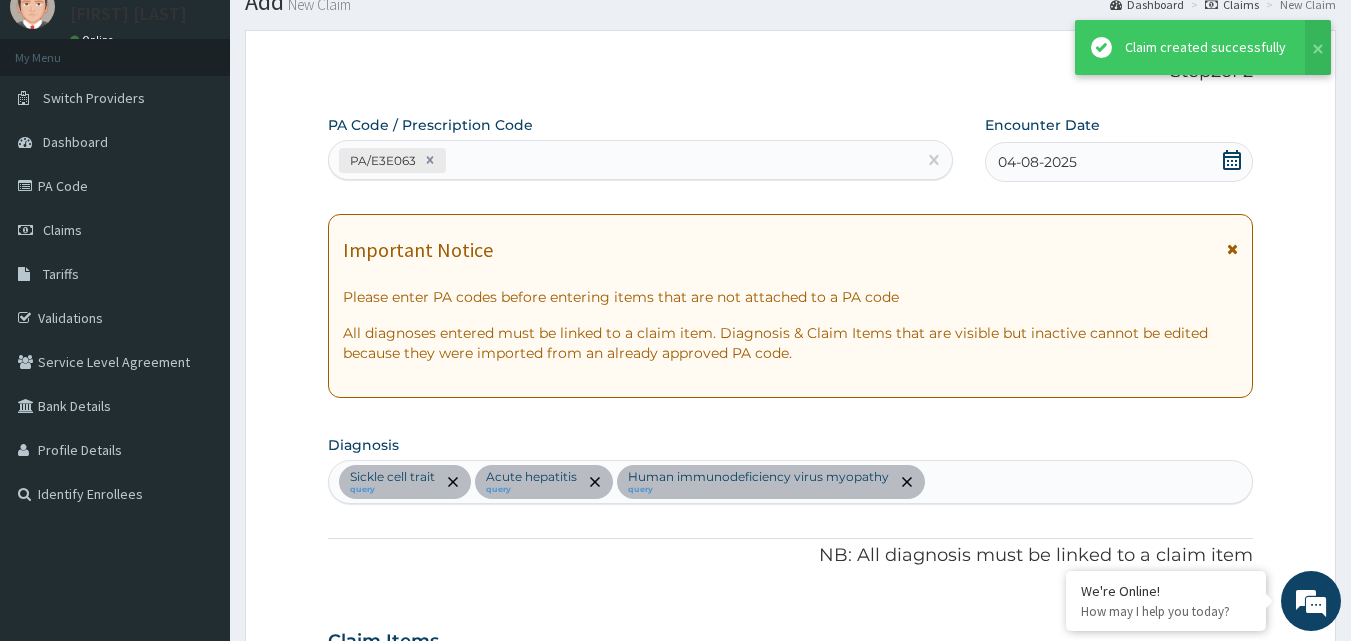 scroll, scrollTop: 997, scrollLeft: 0, axis: vertical 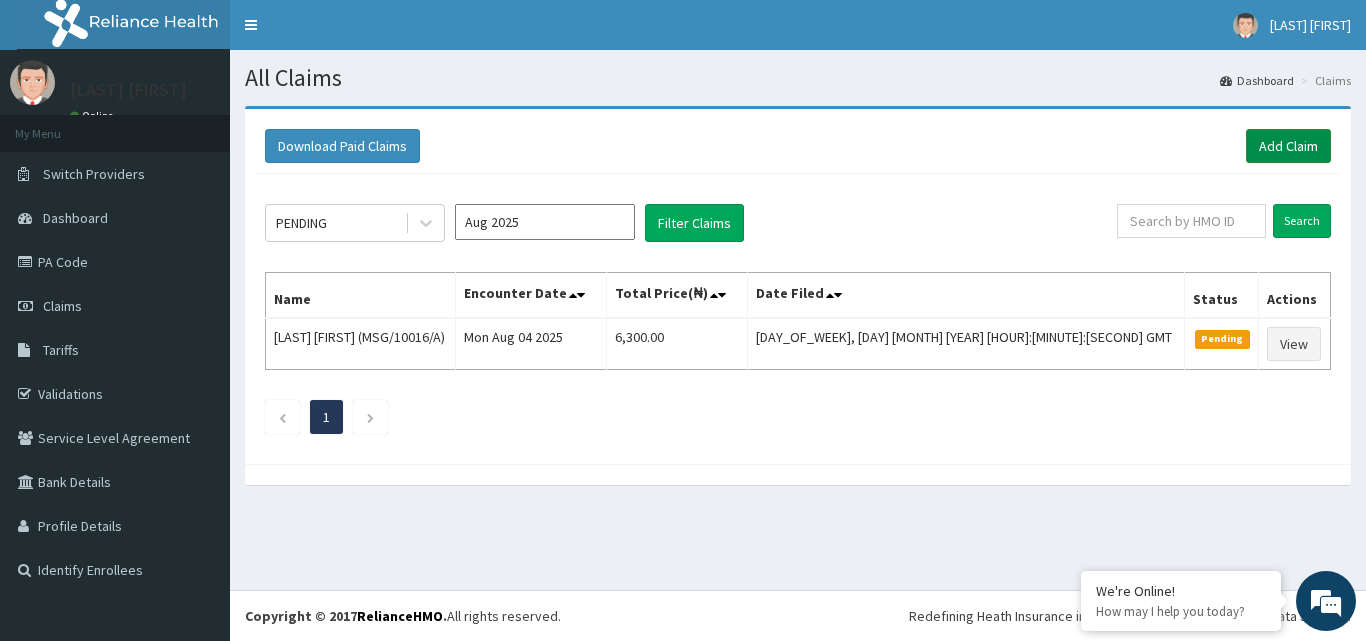 click on "Add Claim" at bounding box center [1288, 146] 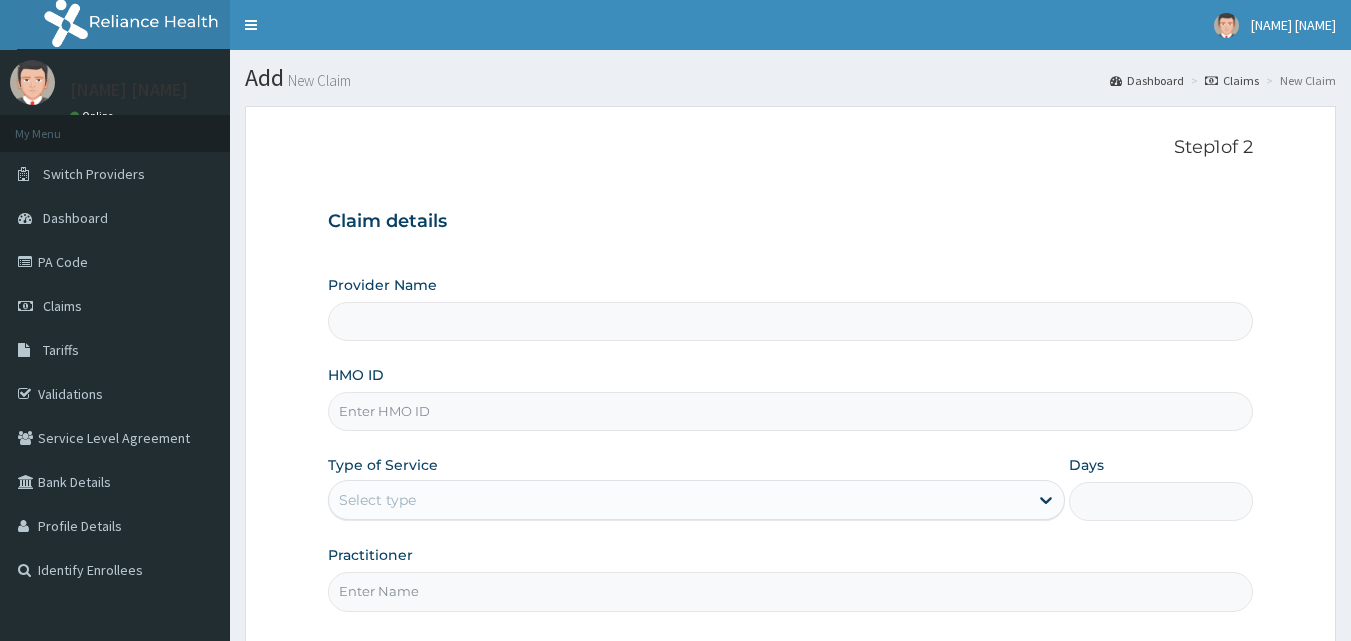 scroll, scrollTop: 0, scrollLeft: 0, axis: both 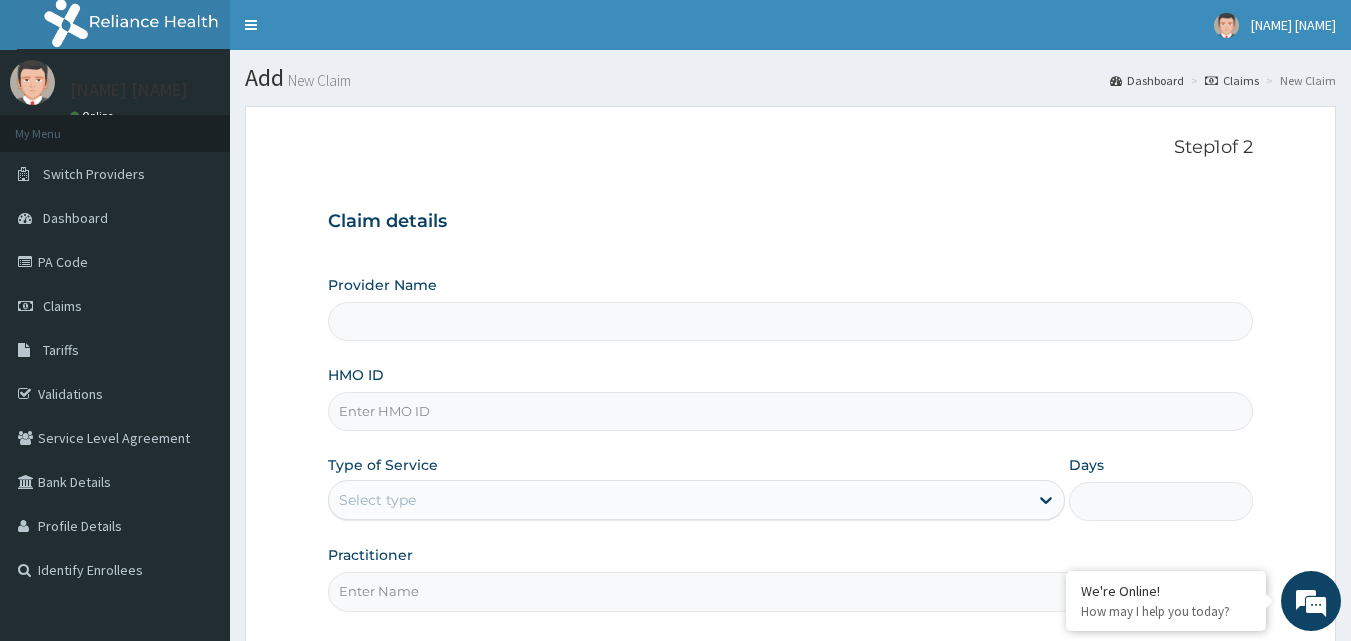 type on "Prince and Princess Hospital - Egbeda" 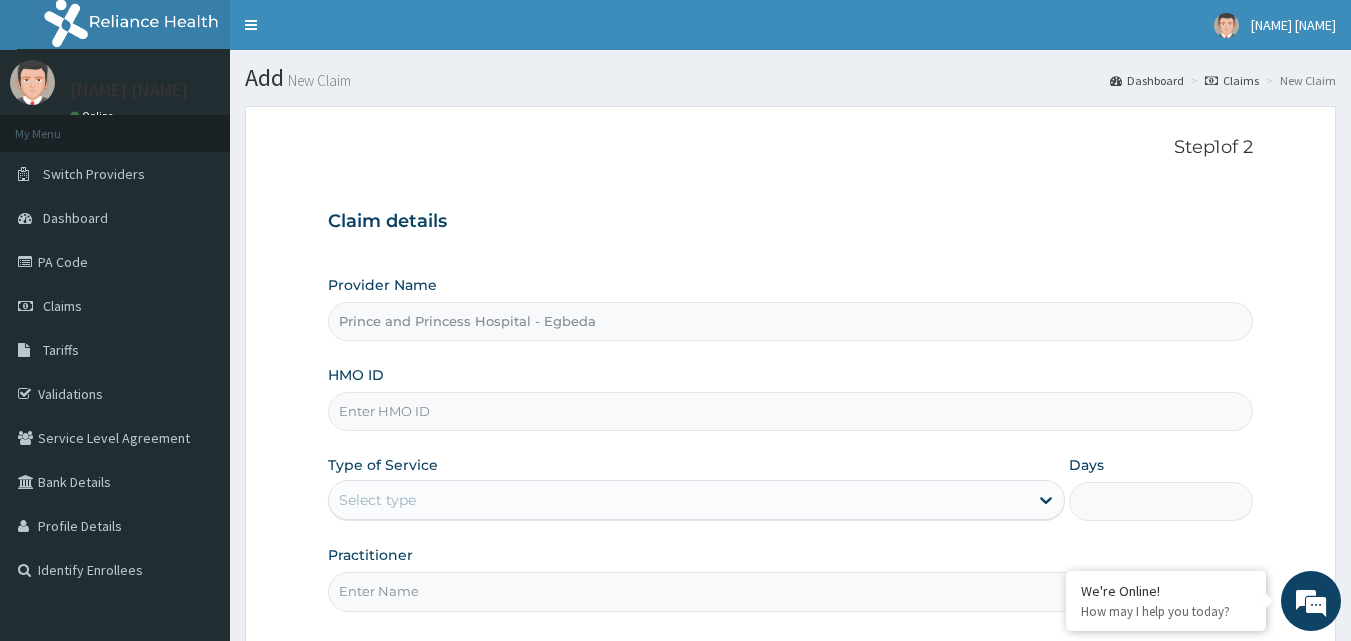 click on "HMO ID" at bounding box center (791, 411) 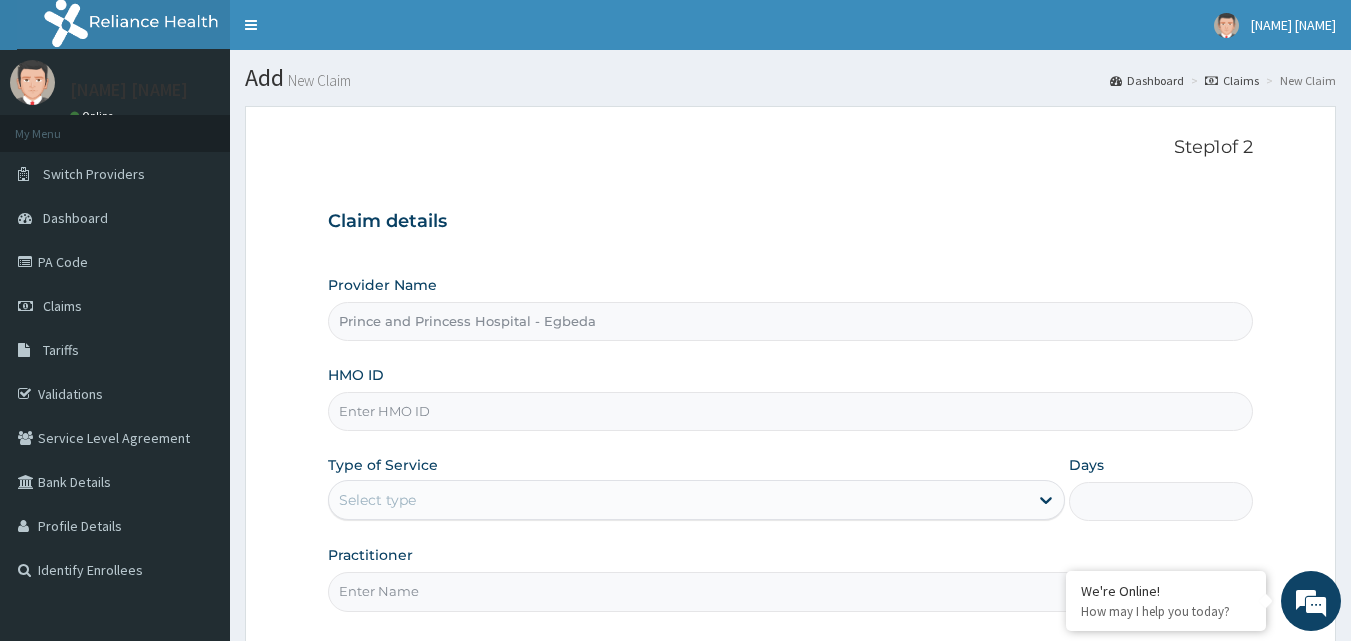 scroll, scrollTop: 0, scrollLeft: 0, axis: both 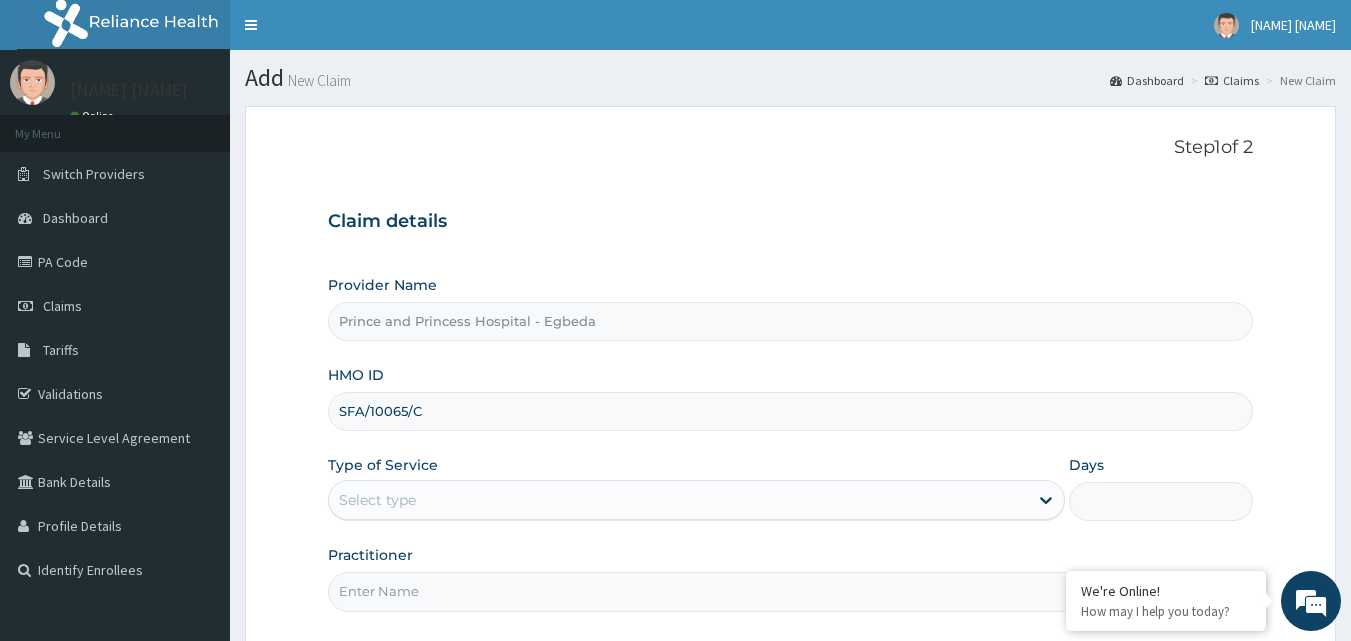 type on "SFA/10065/C" 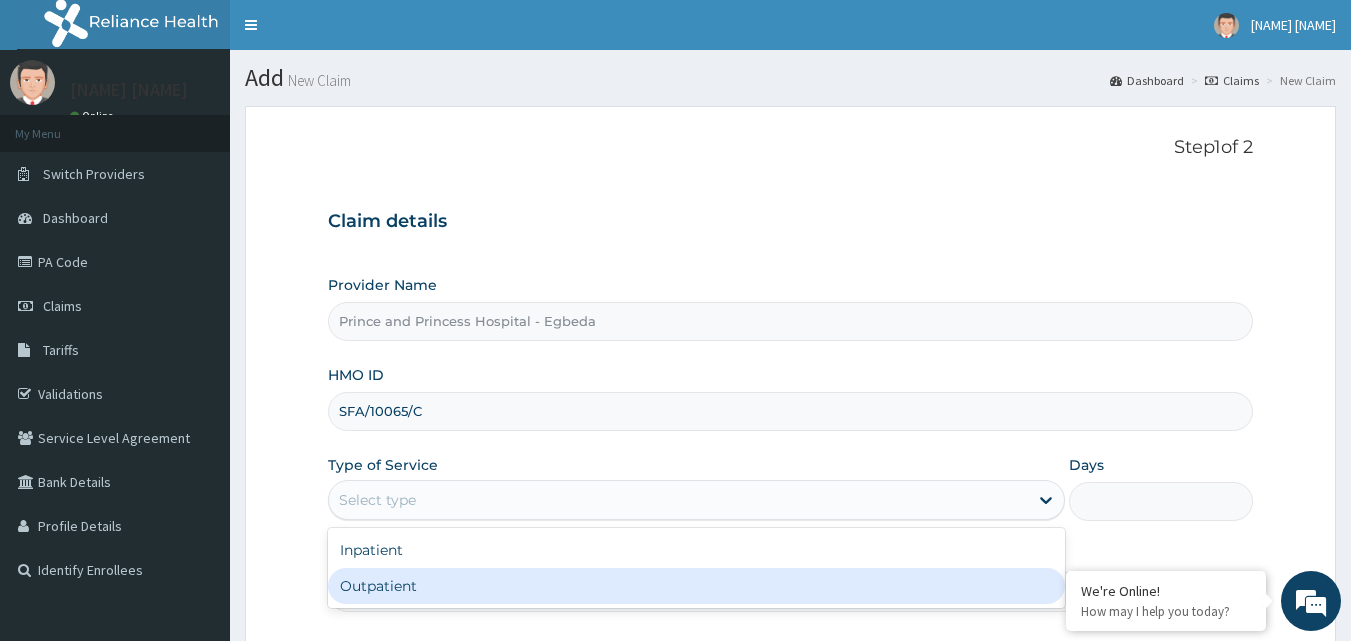 click on "Outpatient" at bounding box center [696, 586] 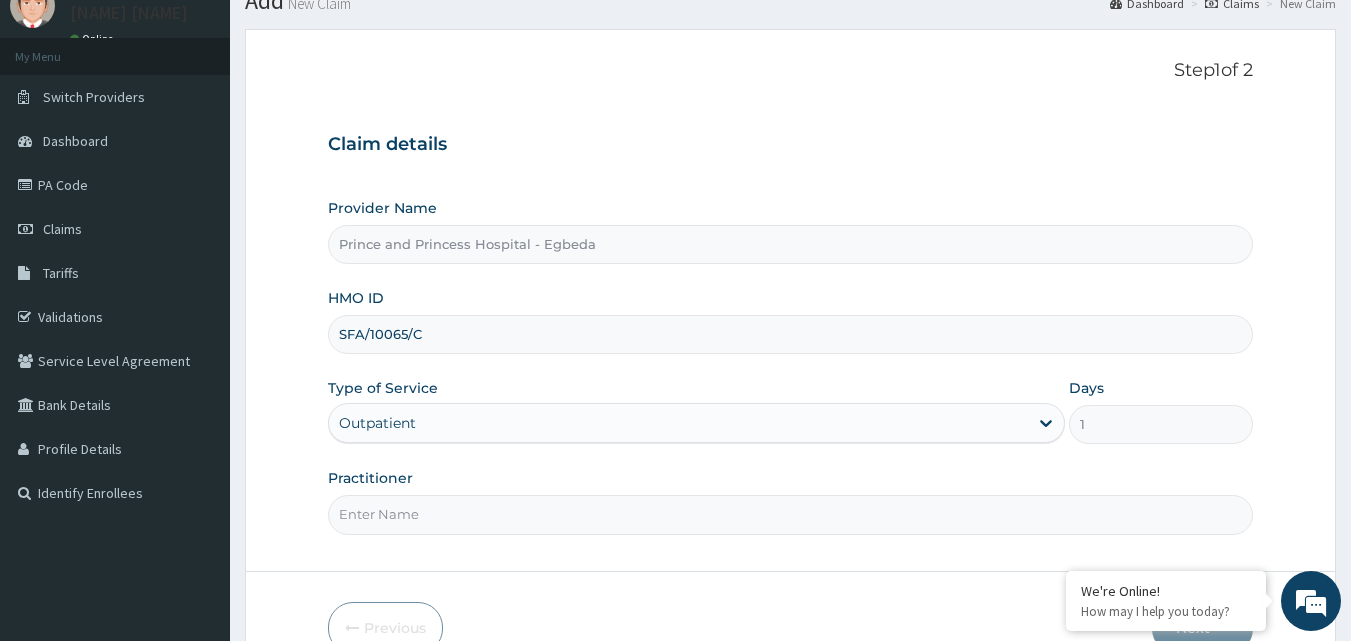 scroll, scrollTop: 187, scrollLeft: 0, axis: vertical 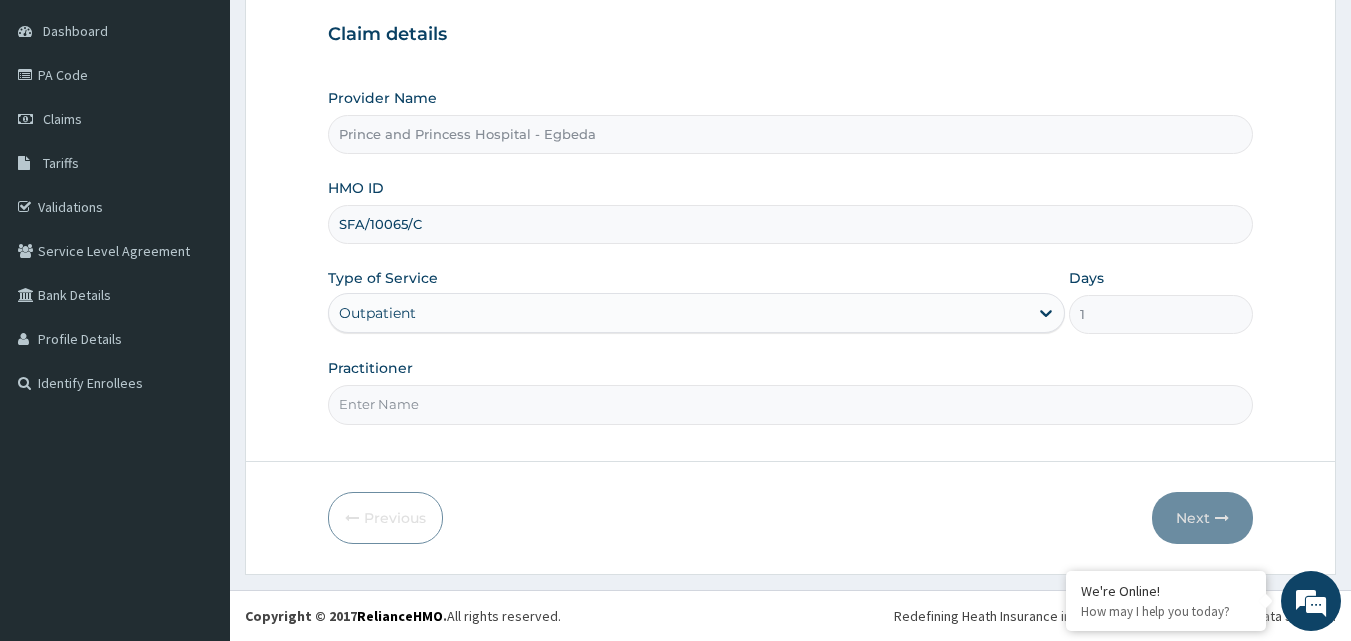 click on "Practitioner" at bounding box center (791, 404) 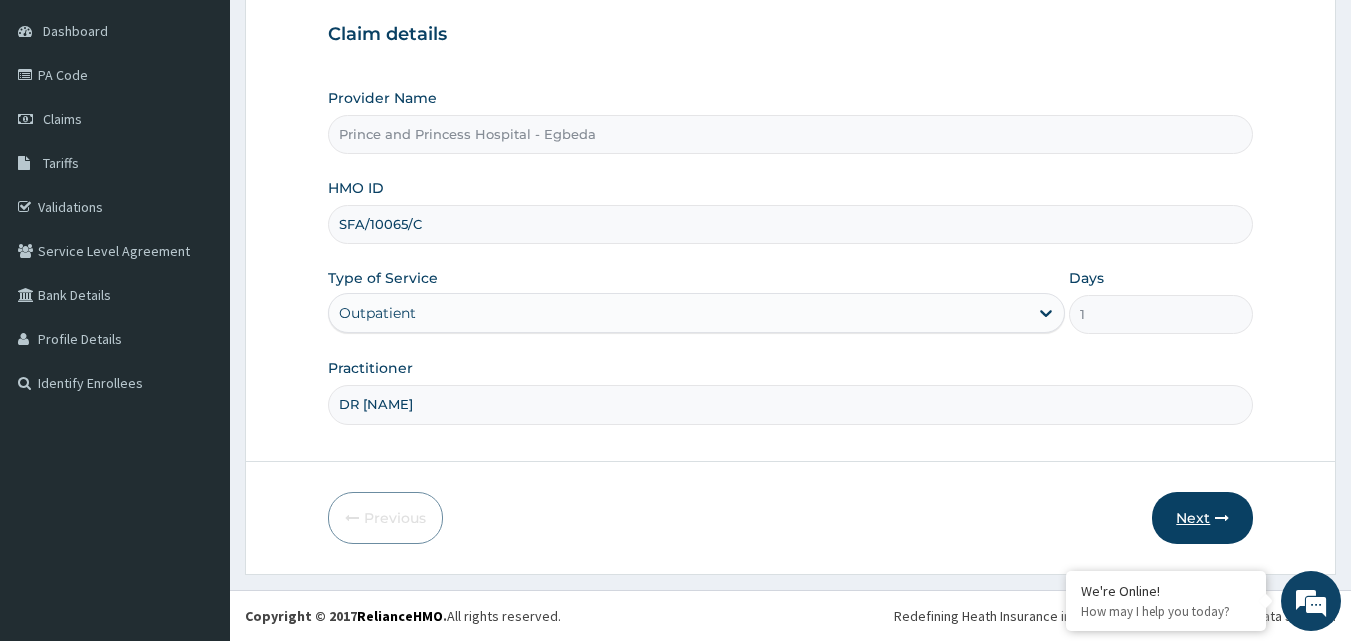 click on "Next" at bounding box center (1202, 518) 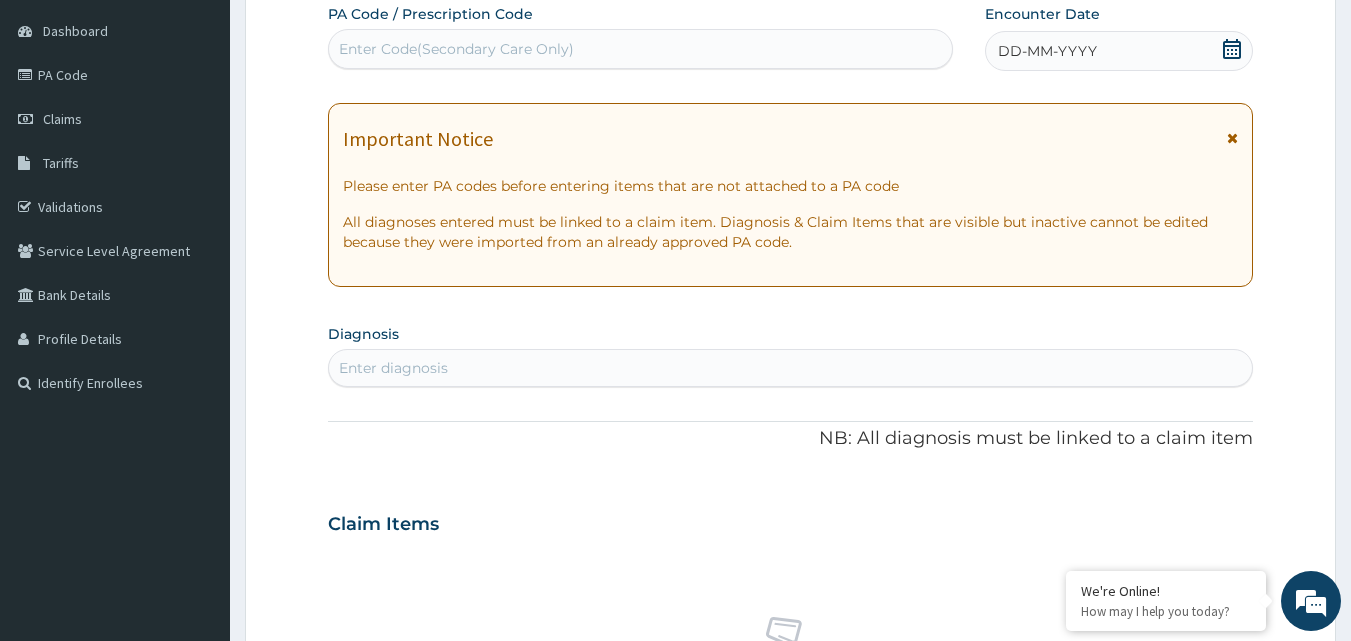 click on "Enter Code(Secondary Care Only)" at bounding box center (641, 49) 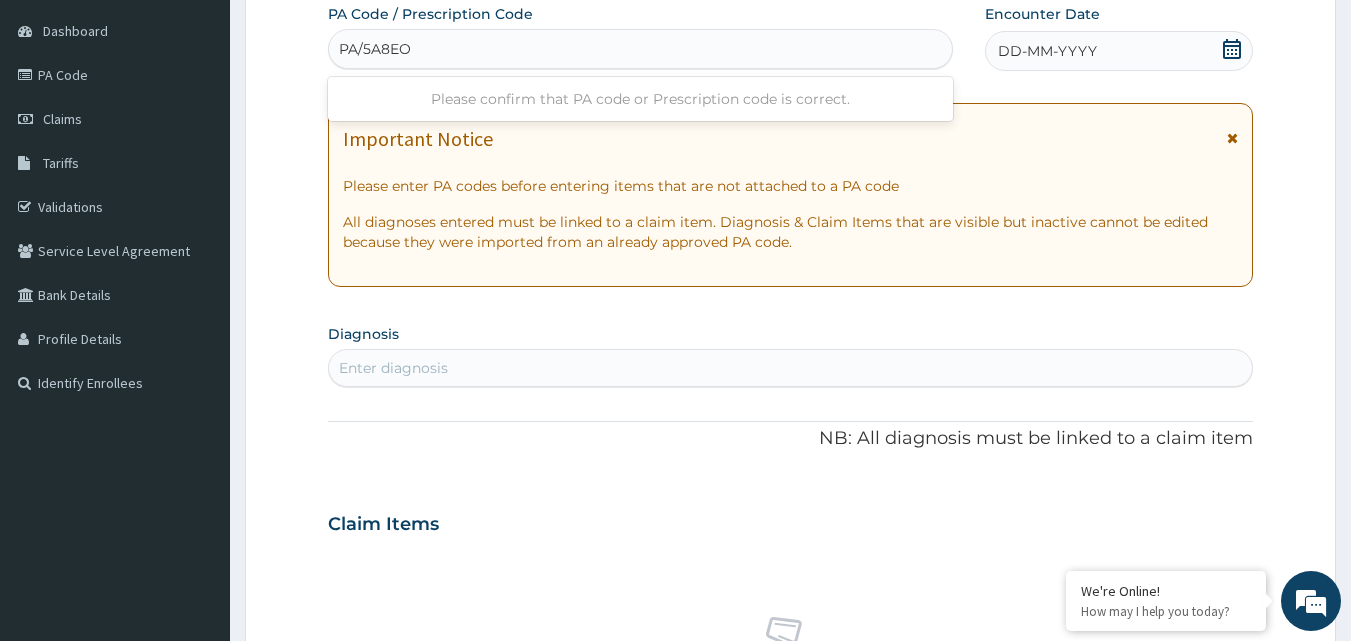 type on "PA/5A8EOF" 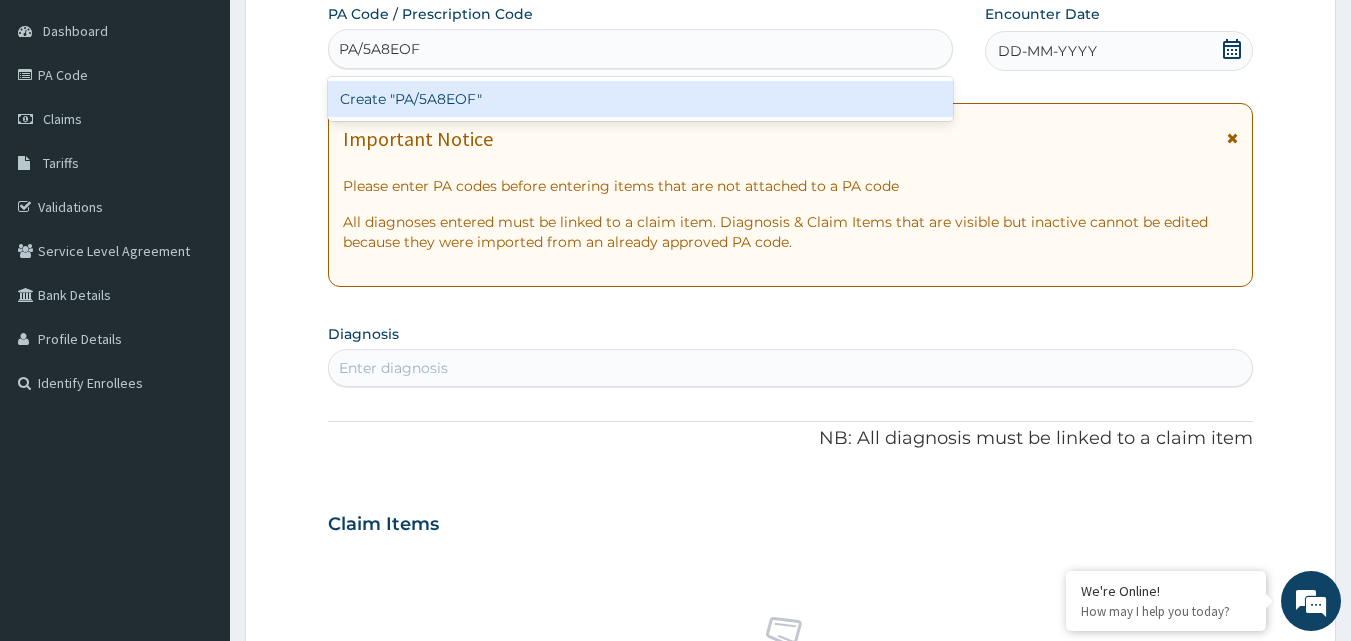 click on "Create "PA/5A8EOF"" at bounding box center (641, 99) 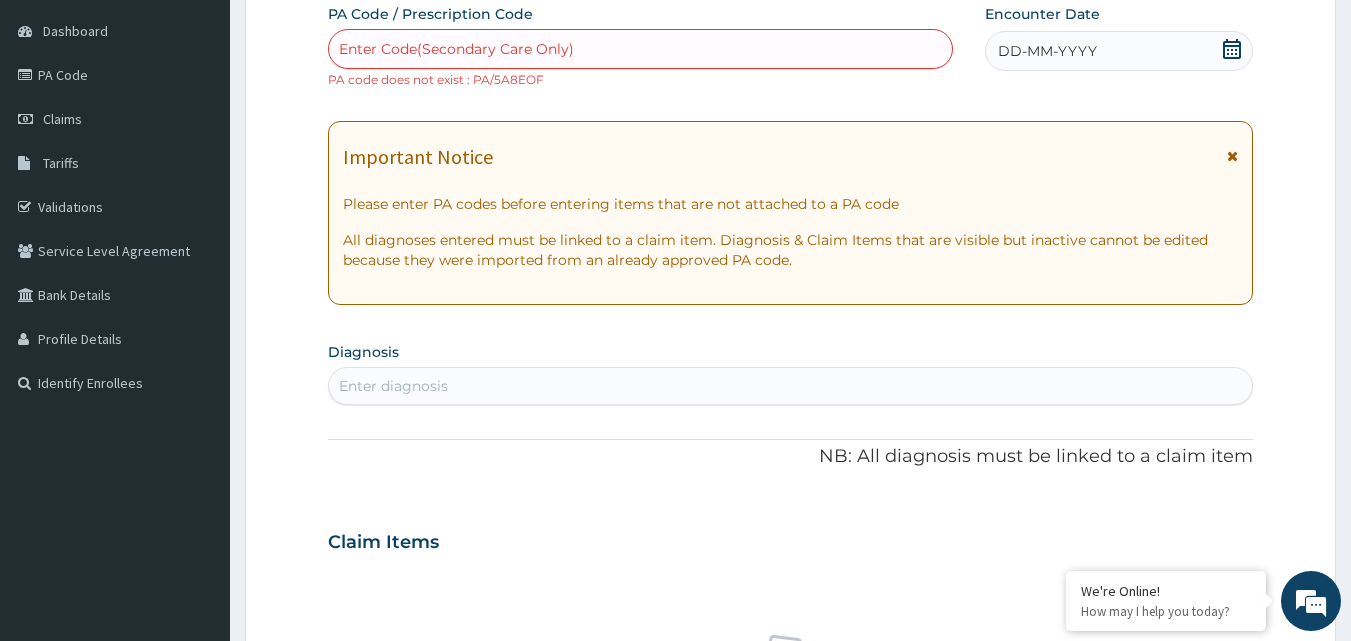 click 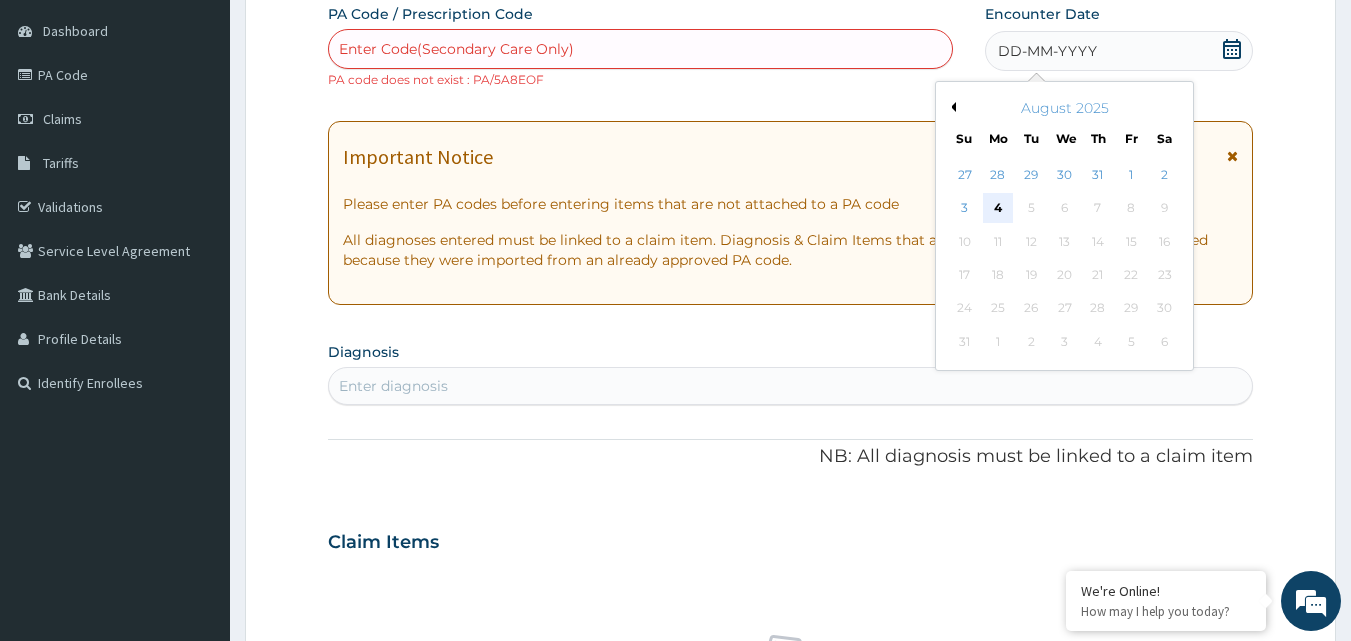 click on "4" at bounding box center (998, 209) 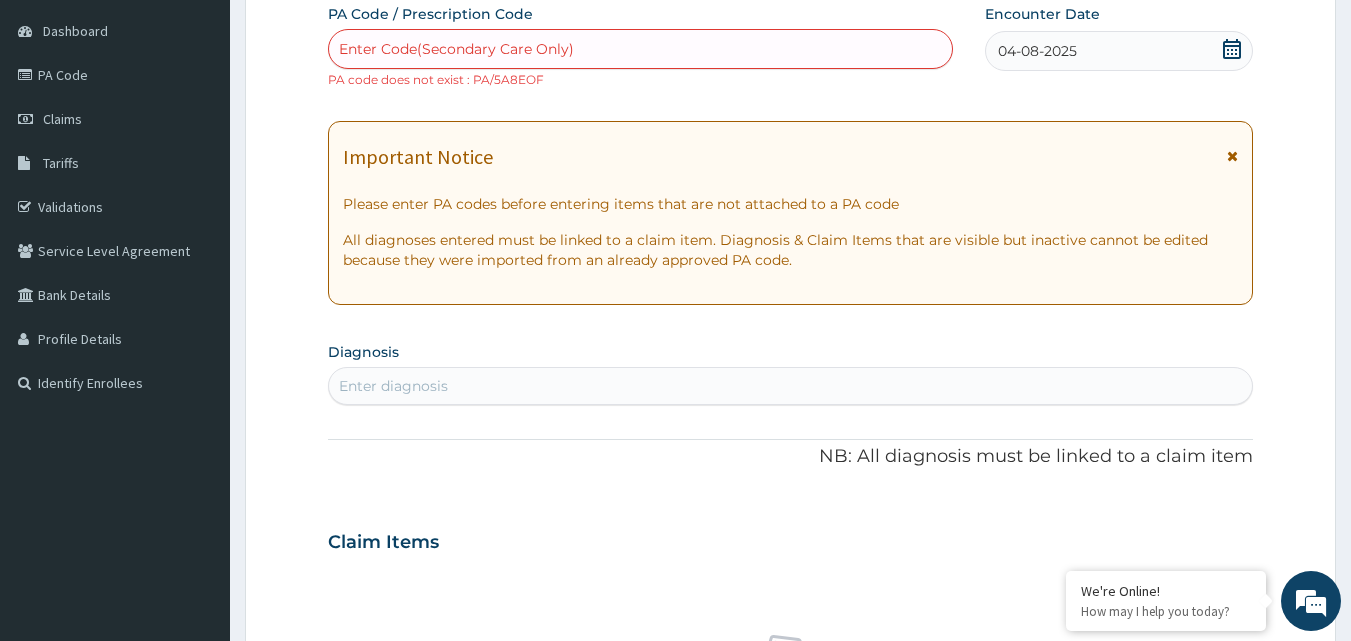click on "Enter Code(Secondary Care Only)" at bounding box center (456, 49) 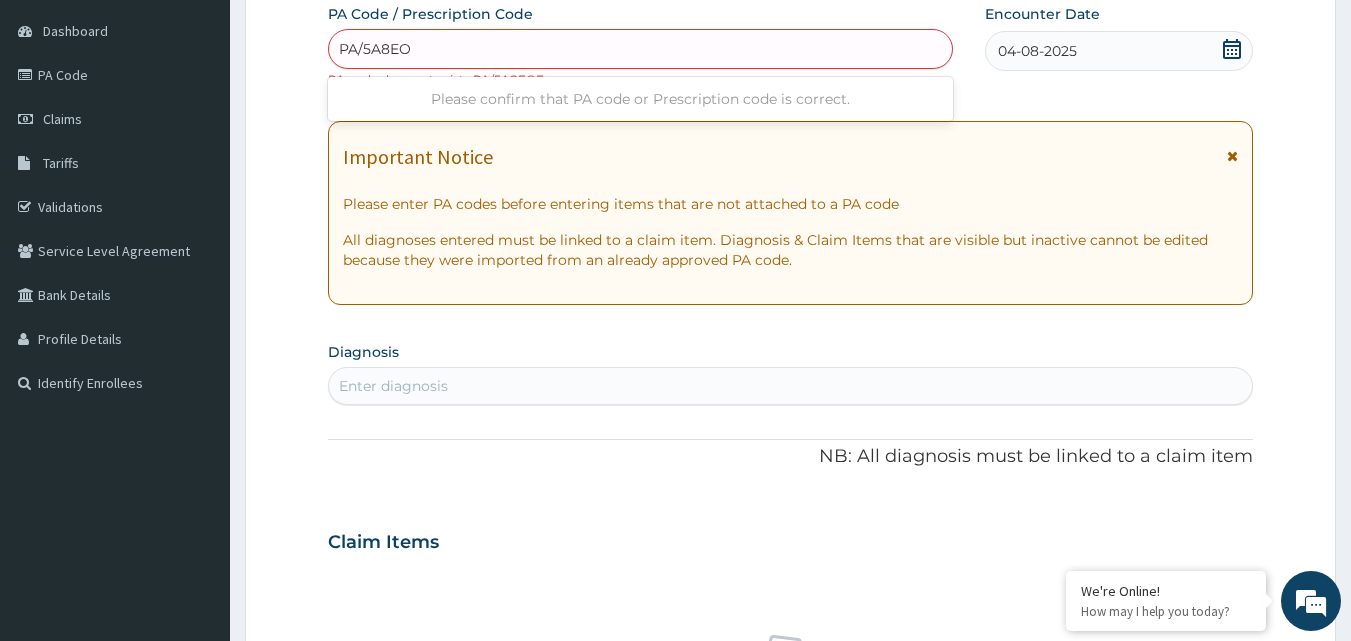 type on "PA/5A8EOF" 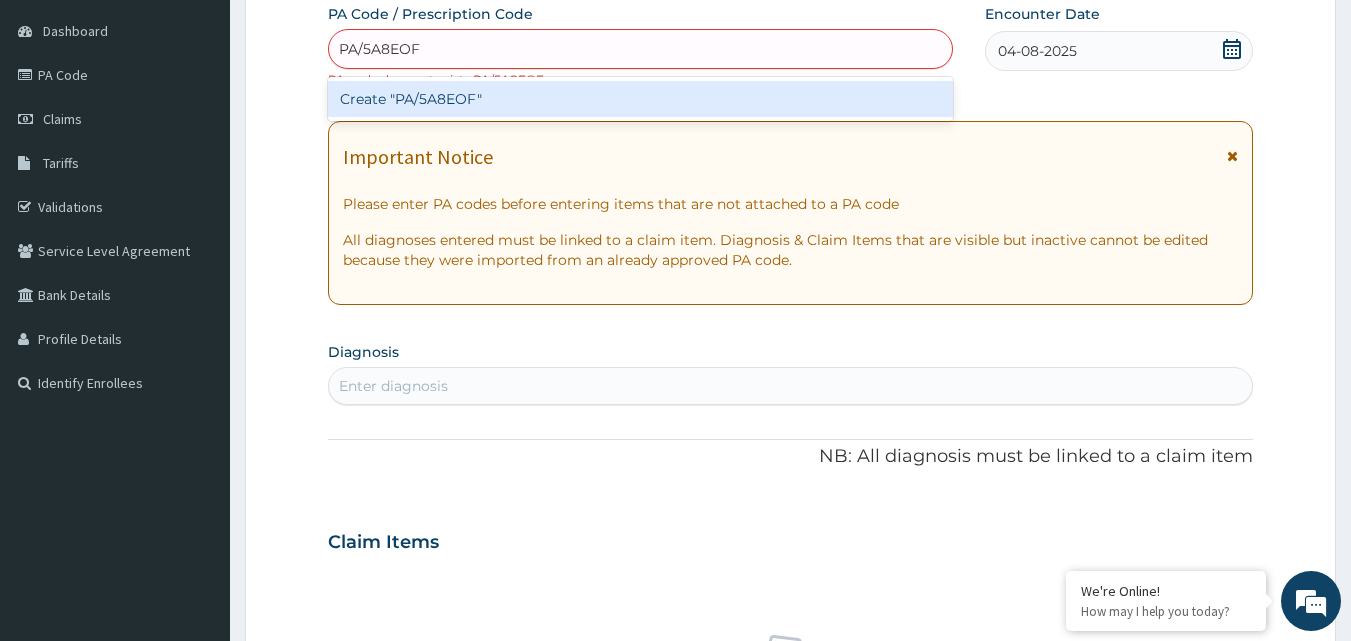 click on "Create "PA/5A8EOF"" at bounding box center (641, 99) 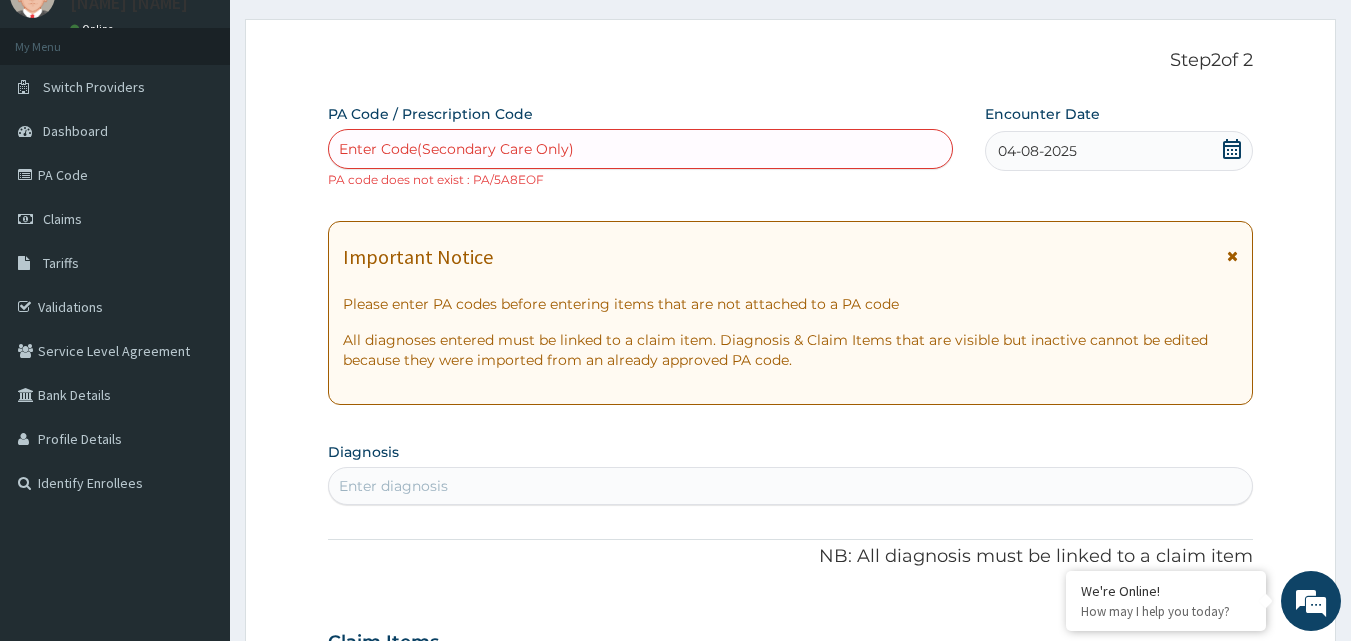 scroll, scrollTop: 0, scrollLeft: 0, axis: both 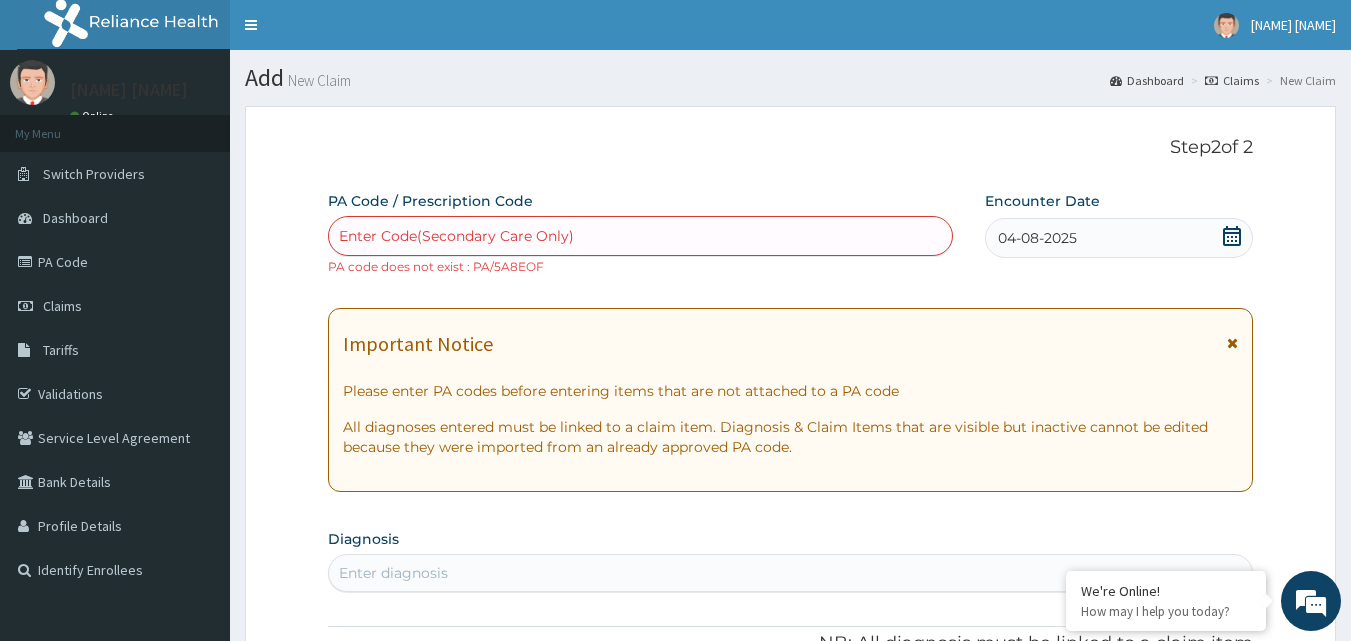 click on "Enter Code(Secondary Care Only)" at bounding box center [641, 236] 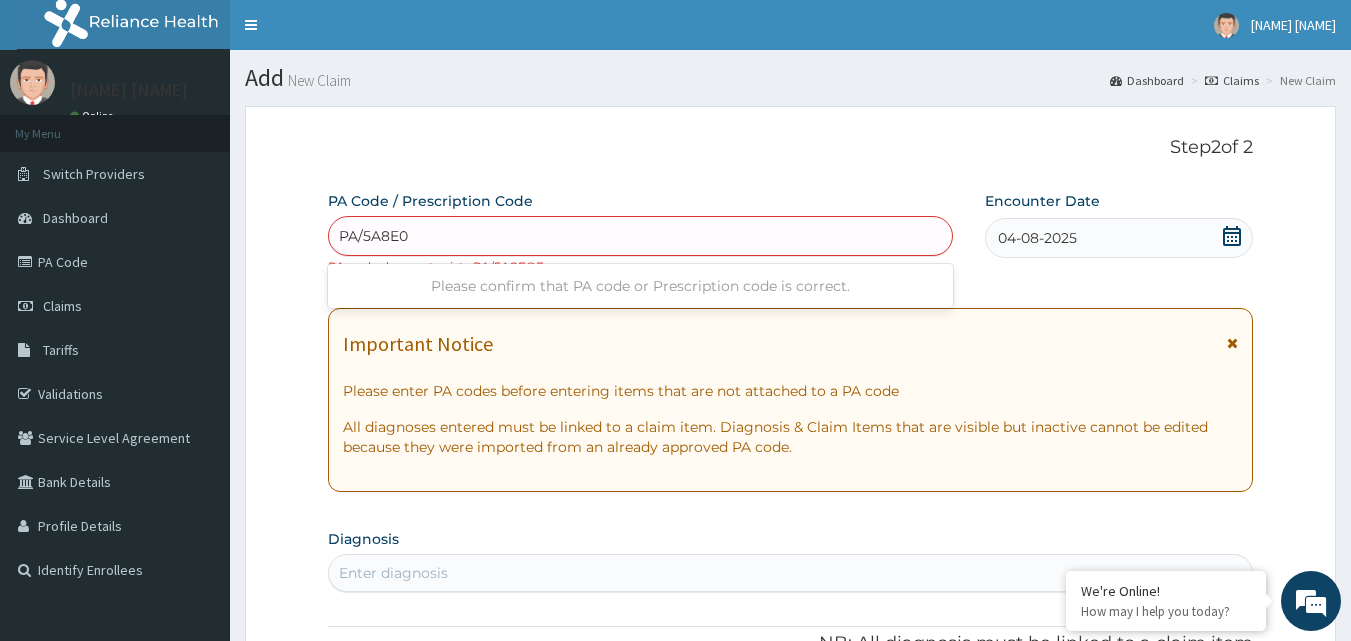 type on "PA/5A8E0F" 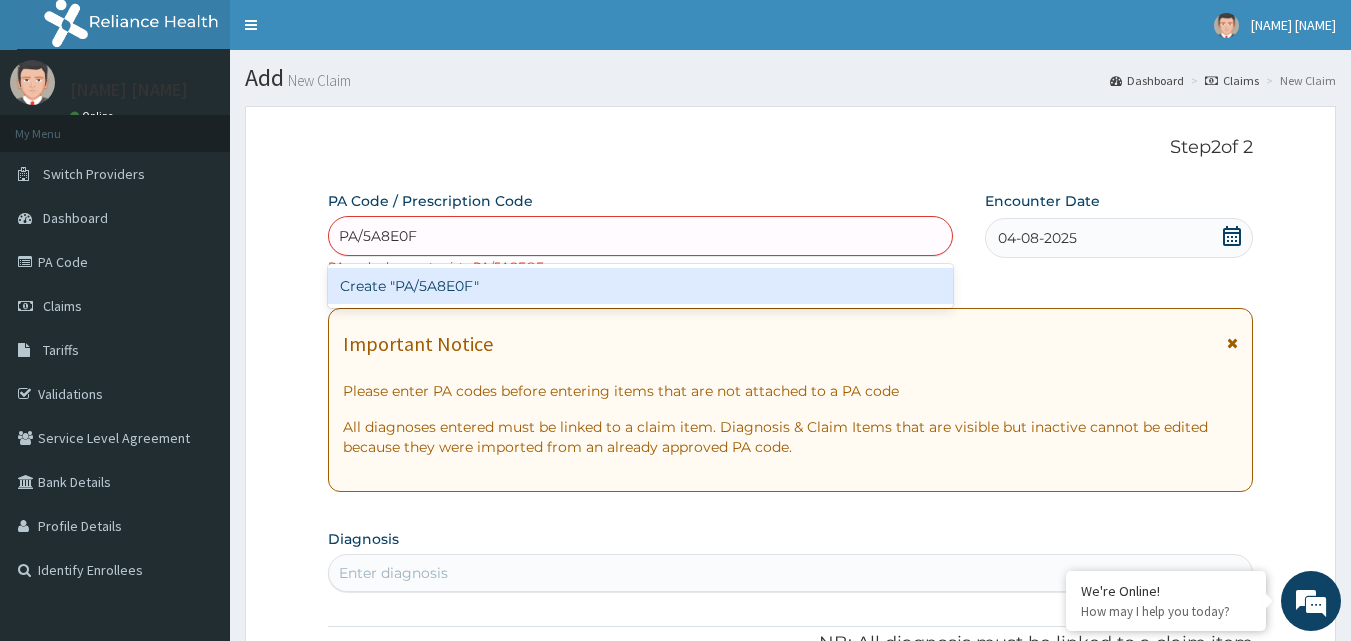 click on "Create "PA/5A8E0F"" at bounding box center [641, 286] 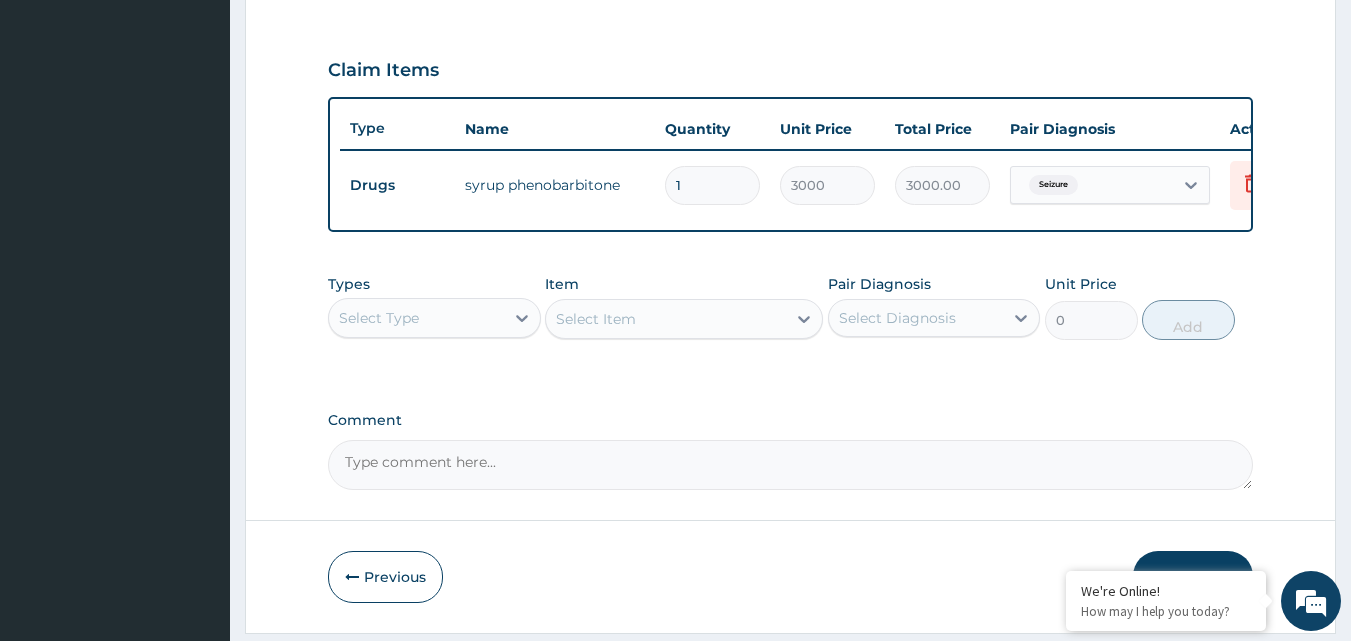 scroll, scrollTop: 612, scrollLeft: 0, axis: vertical 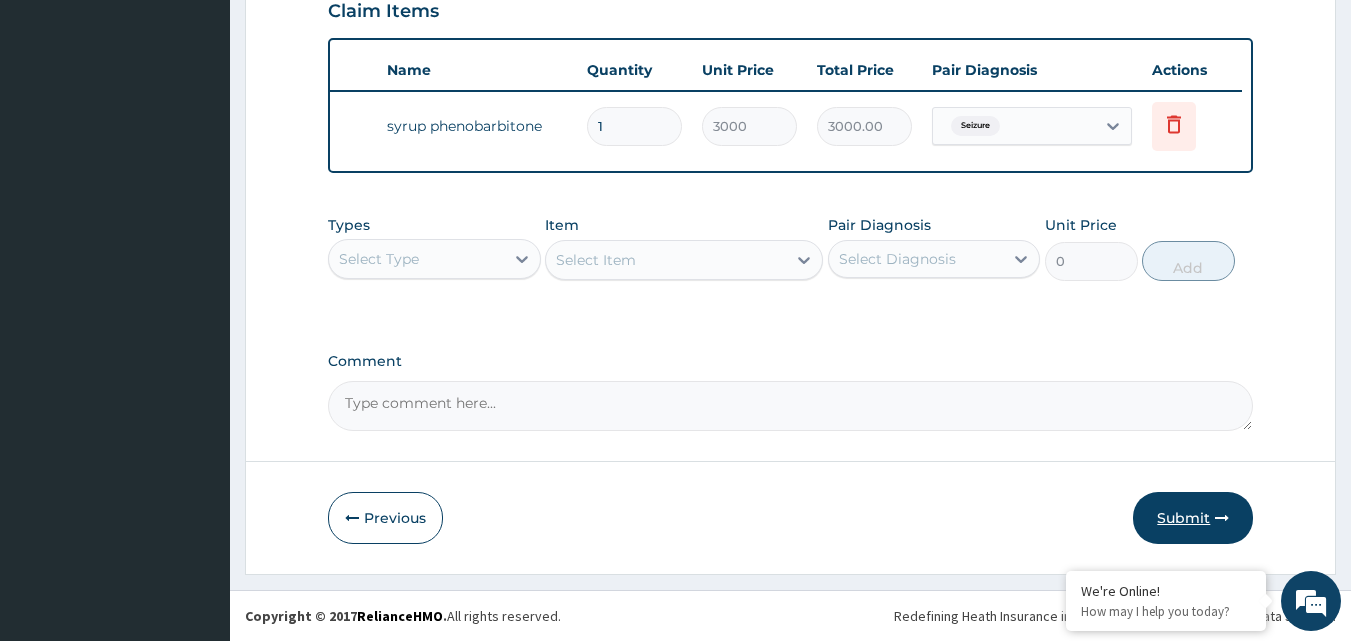click on "Submit" at bounding box center [1193, 518] 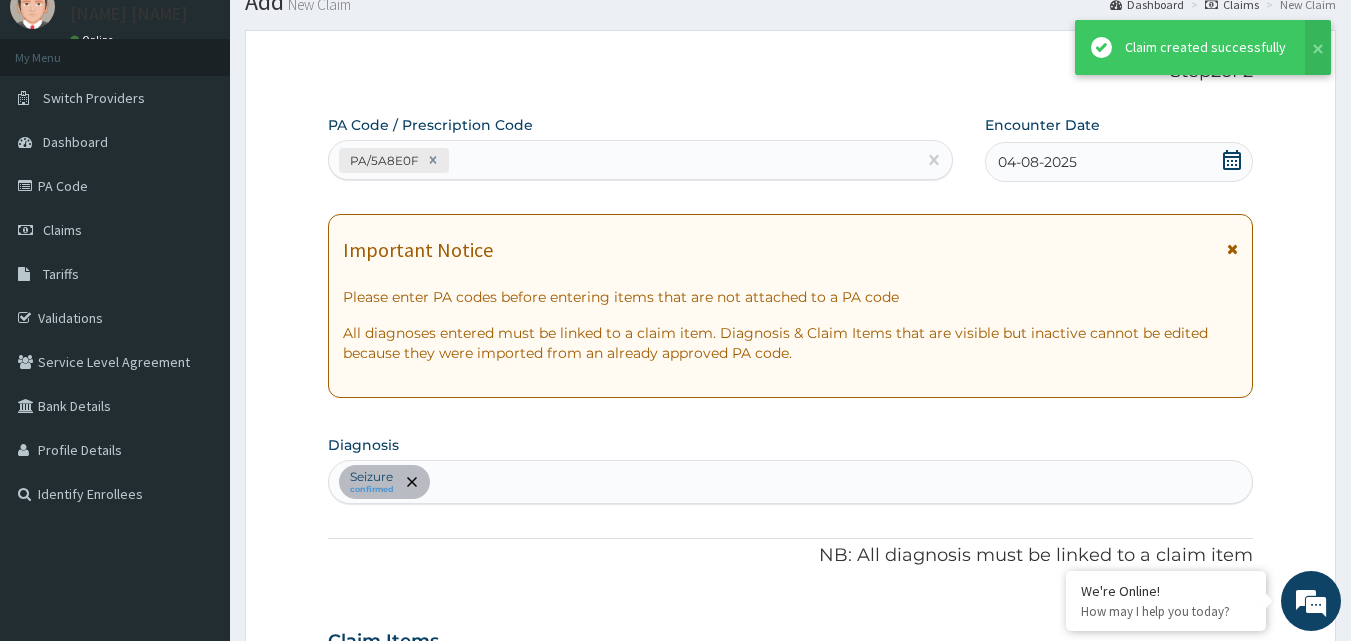 scroll, scrollTop: 721, scrollLeft: 0, axis: vertical 